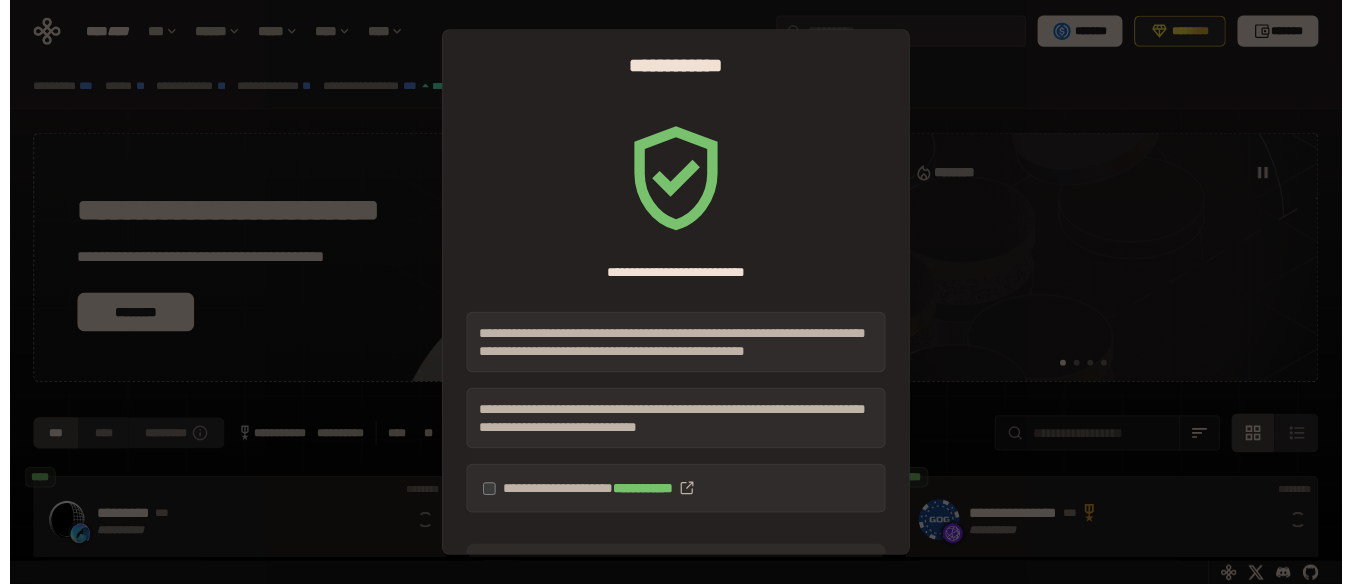scroll, scrollTop: 0, scrollLeft: 0, axis: both 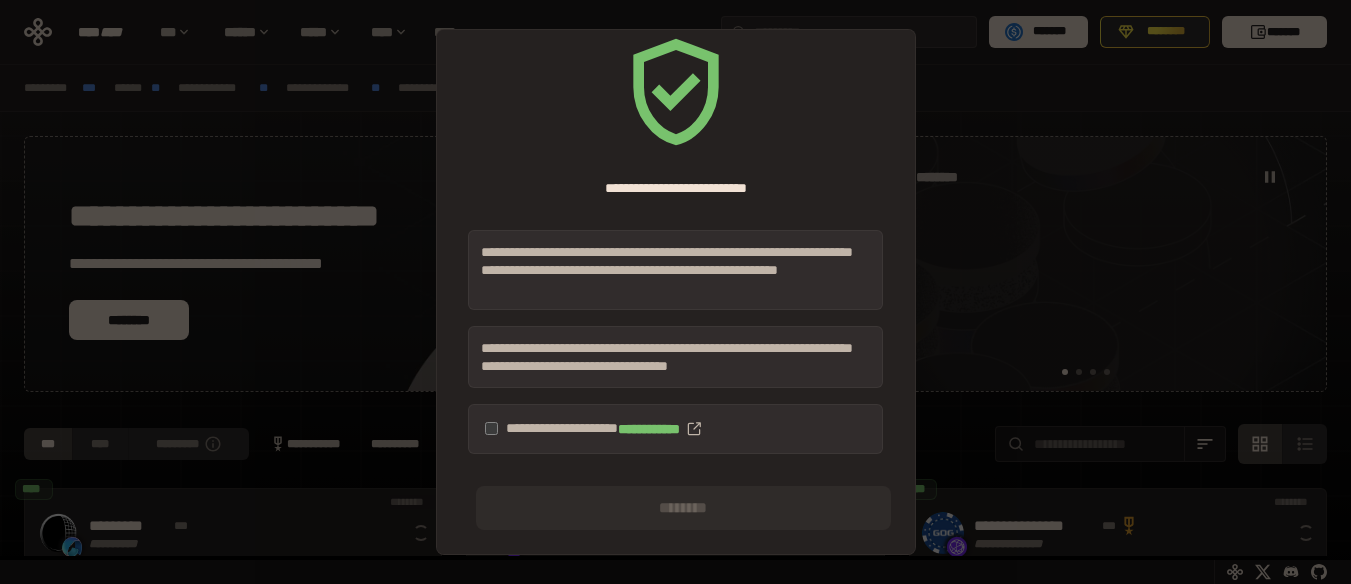 click on "**********" at bounding box center (675, 270) 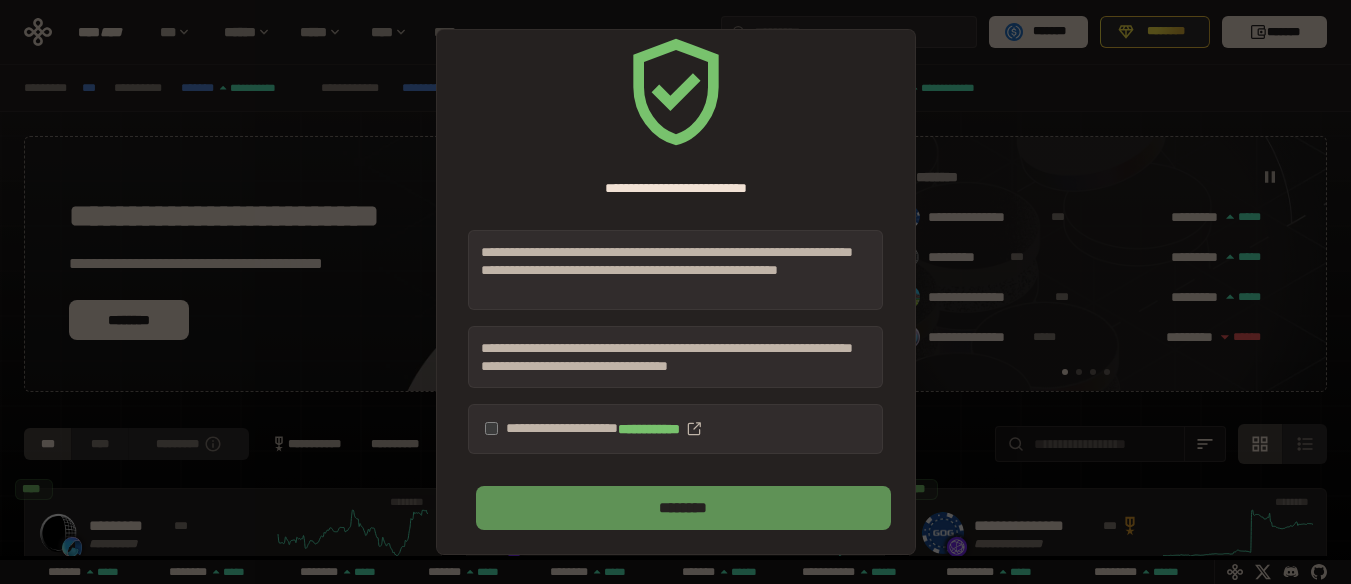 click on "********" at bounding box center (683, 508) 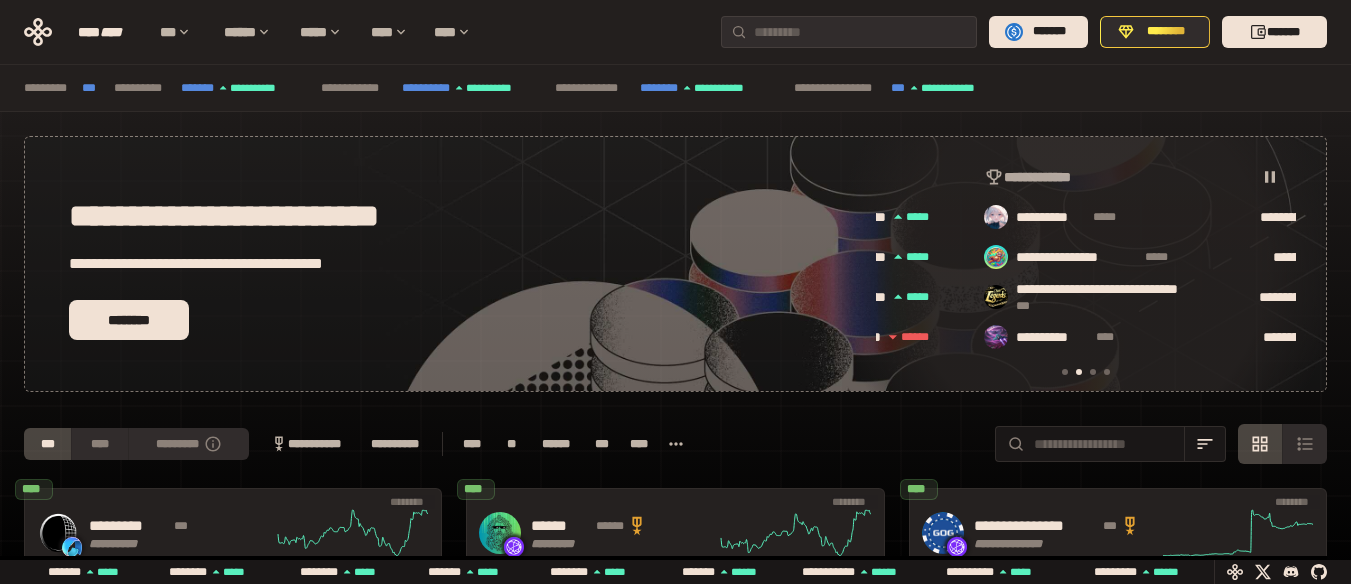 scroll, scrollTop: 0, scrollLeft: 436, axis: horizontal 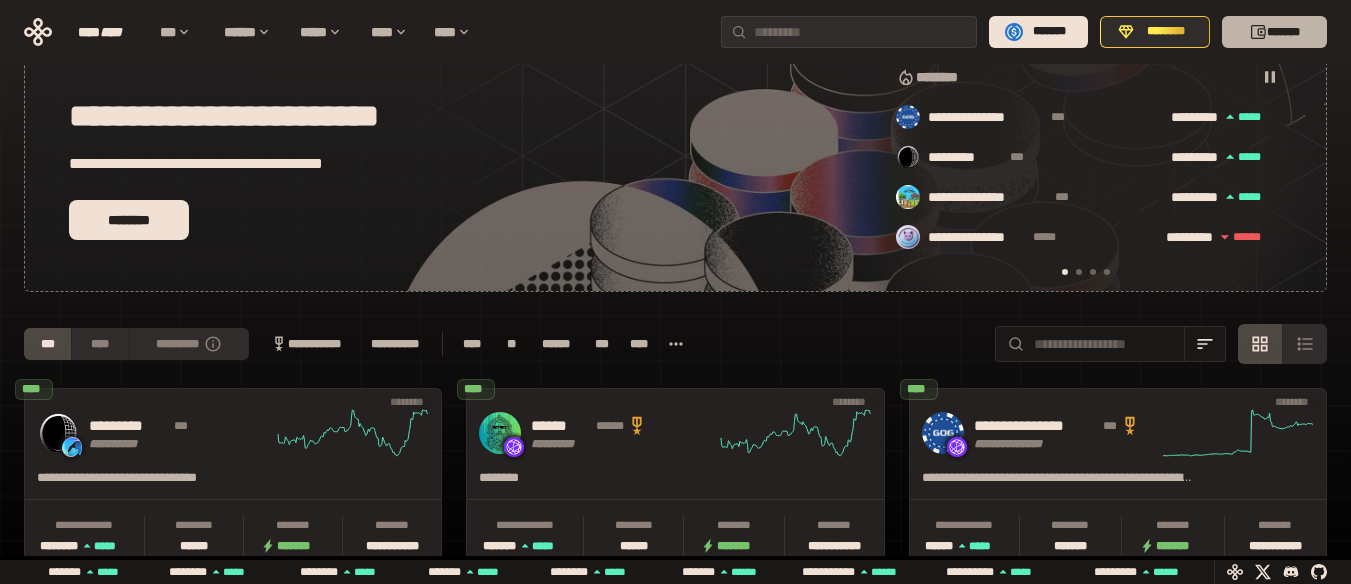click on "*******" at bounding box center (1274, 32) 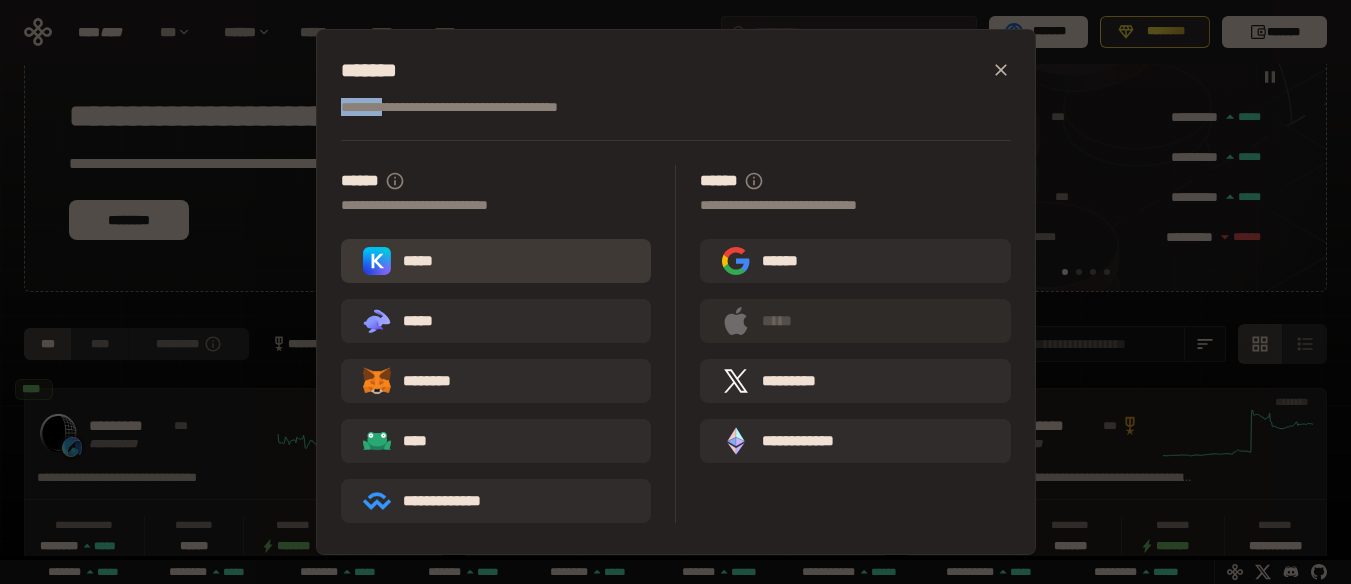 click on "*****" at bounding box center (496, 261) 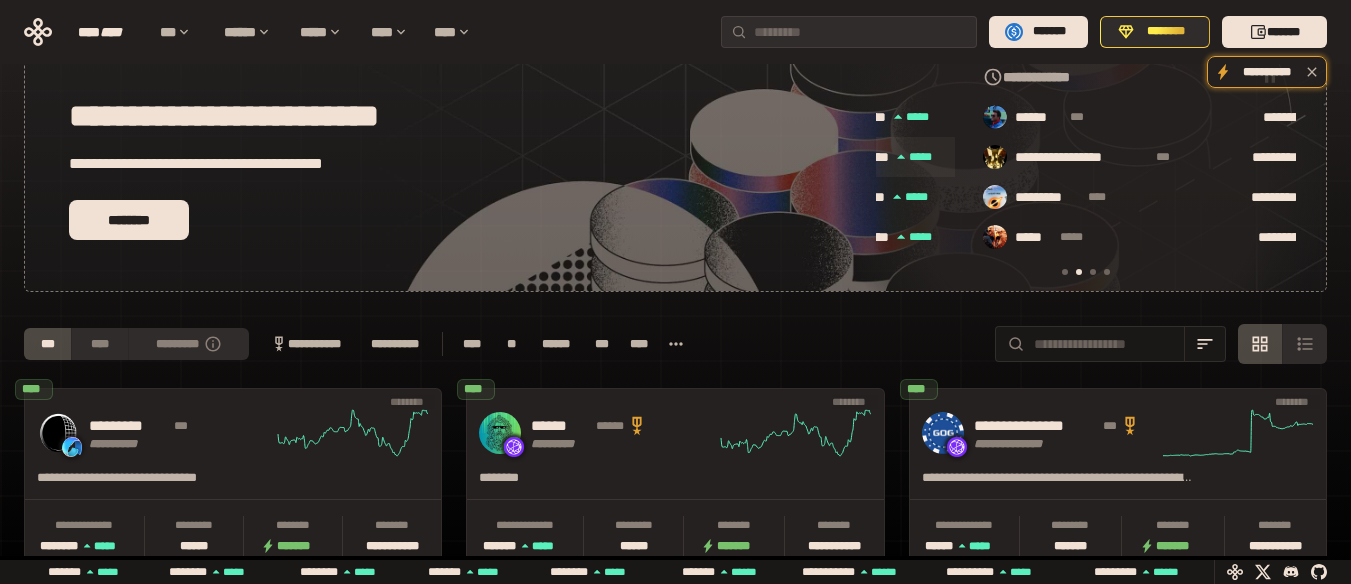 scroll, scrollTop: 0, scrollLeft: 856, axis: horizontal 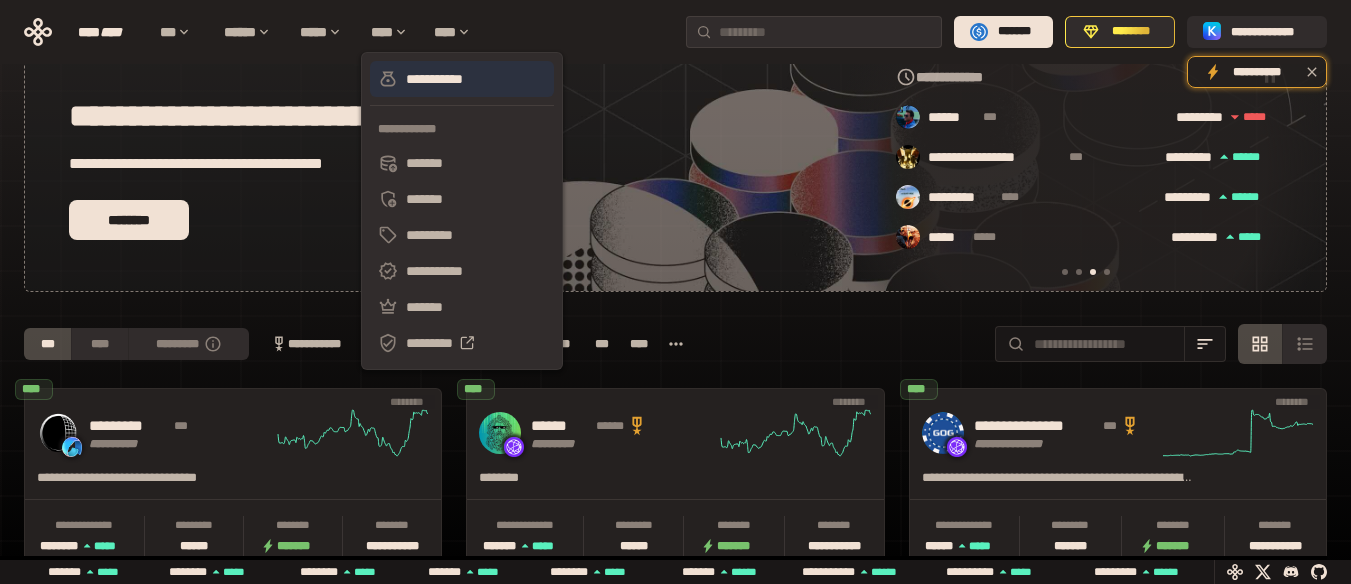 click on "**********" at bounding box center (462, 79) 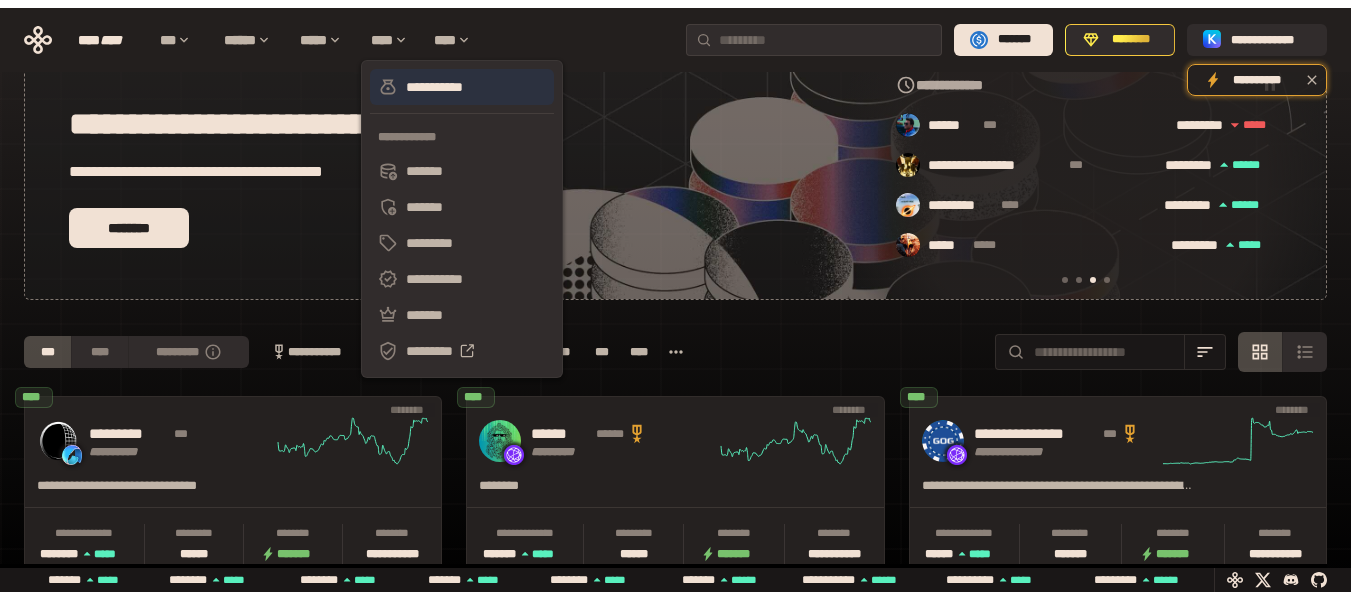 scroll, scrollTop: 0, scrollLeft: 0, axis: both 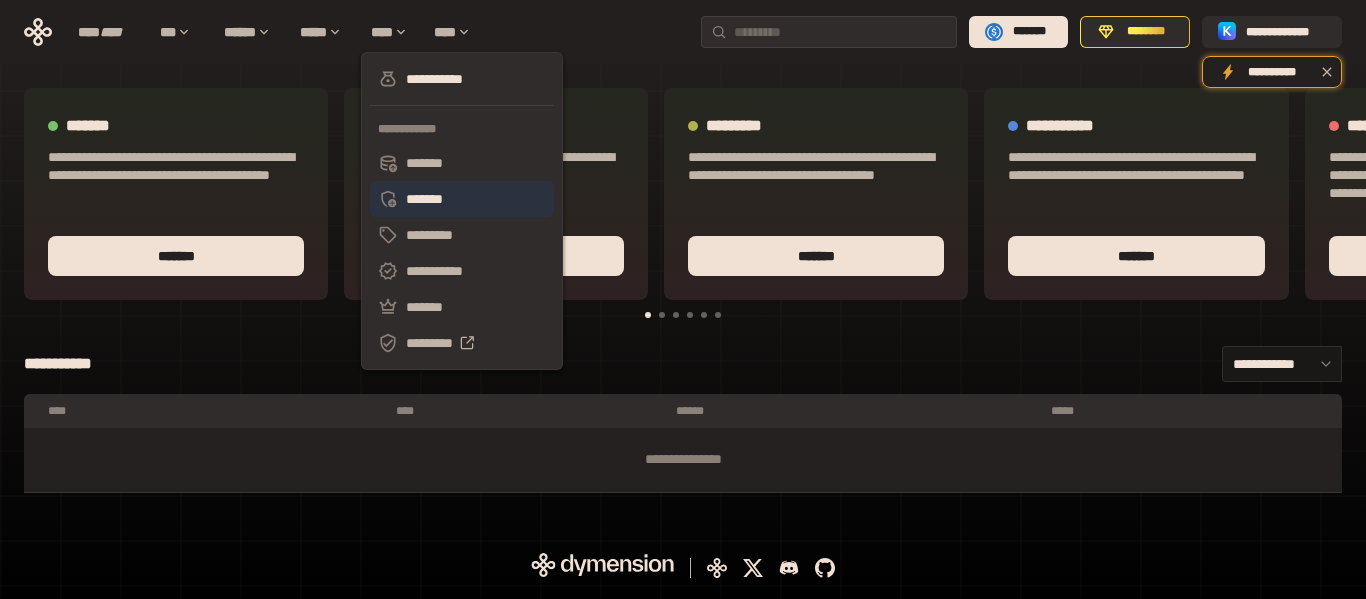 click on "*******" at bounding box center (462, 199) 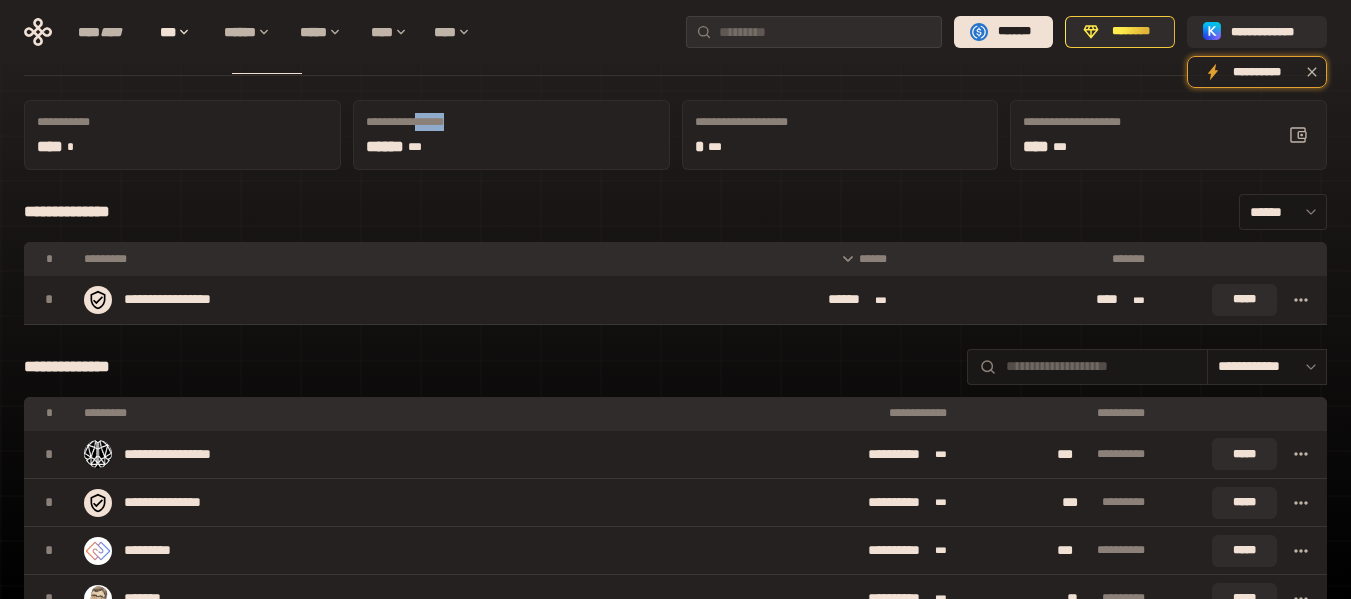 scroll, scrollTop: 0, scrollLeft: 0, axis: both 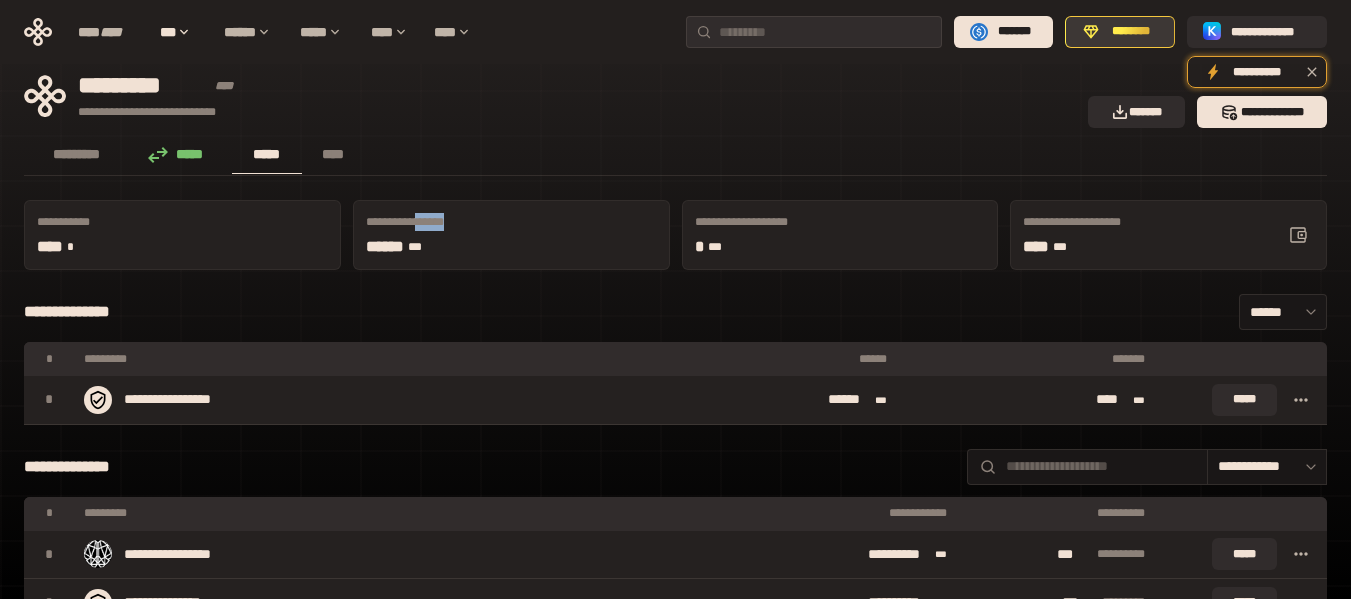 click on "********" at bounding box center [1131, 32] 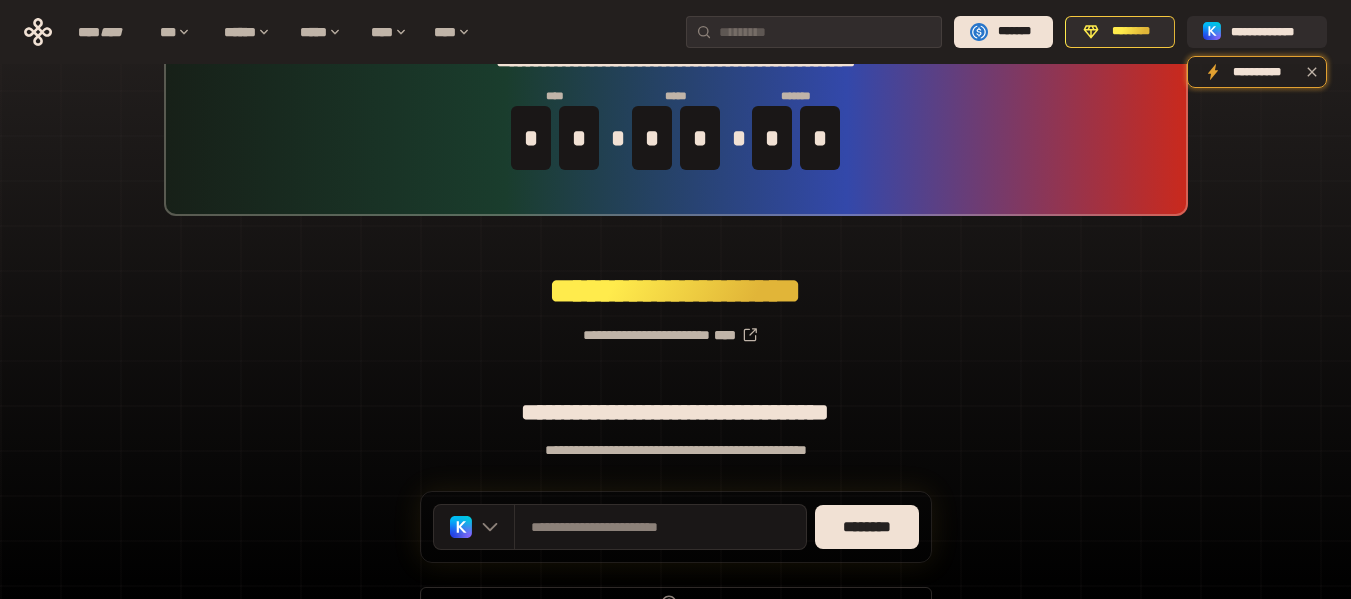 scroll, scrollTop: 184, scrollLeft: 0, axis: vertical 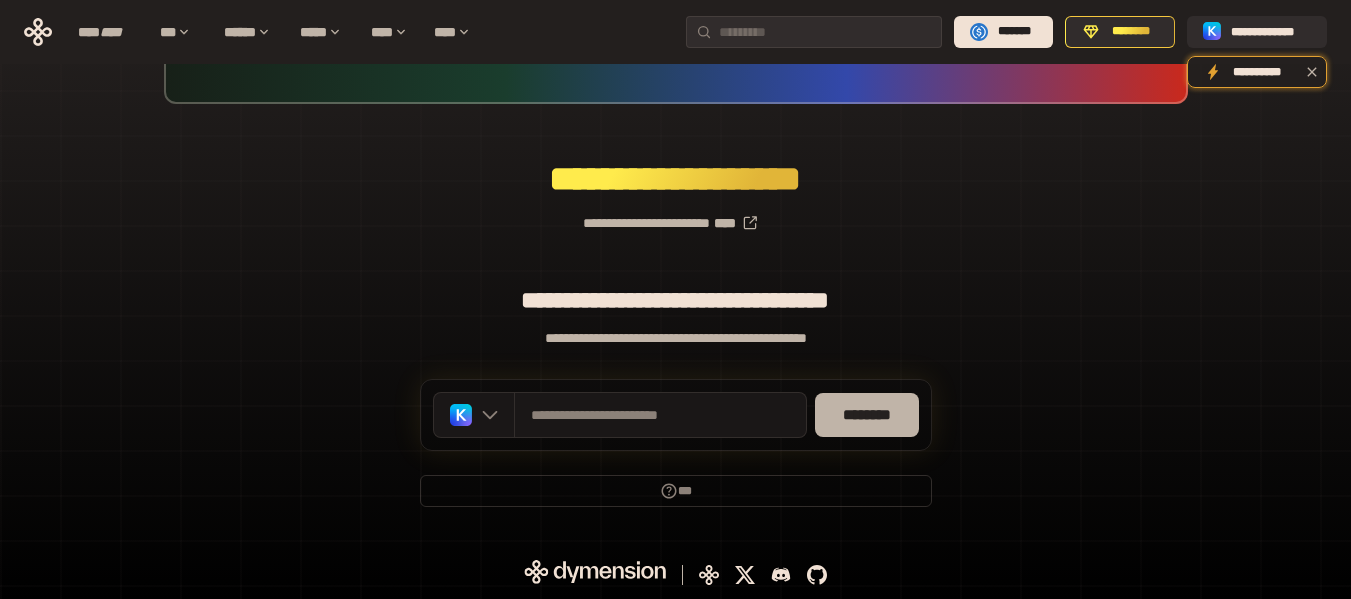 click on "********" at bounding box center (867, 415) 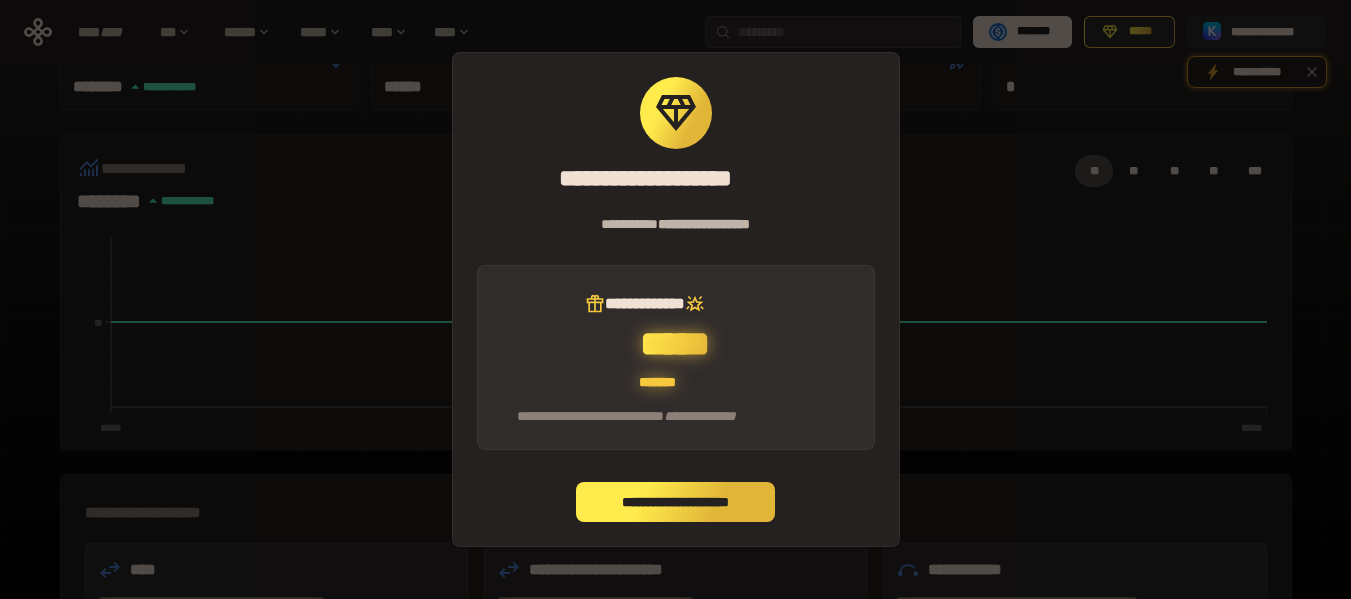 click on "**********" at bounding box center (676, 502) 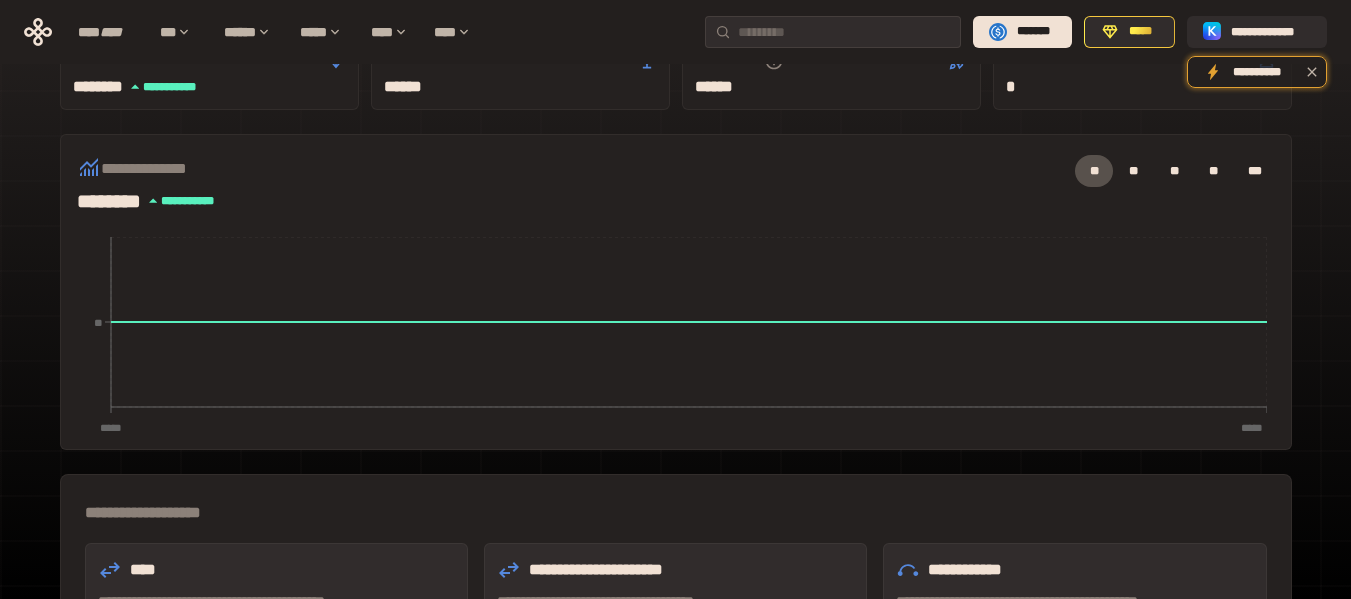 click on "**********" at bounding box center (676, 513) 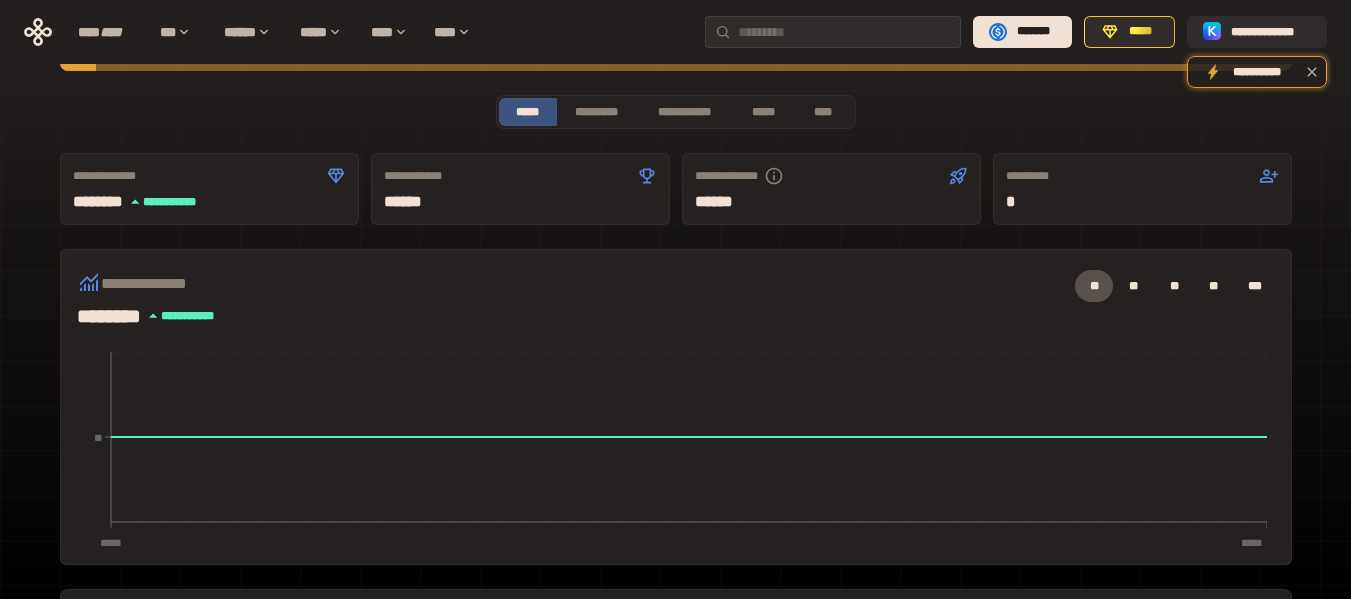 scroll, scrollTop: 0, scrollLeft: 0, axis: both 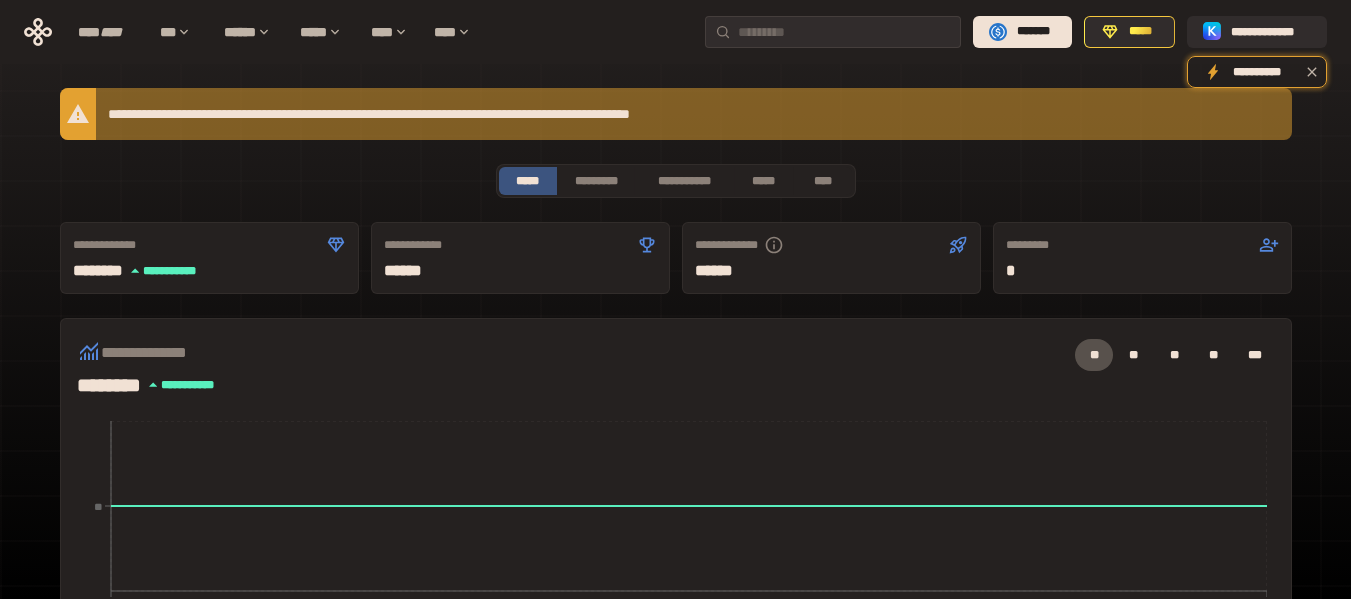 click on "**********" at bounding box center [676, 114] 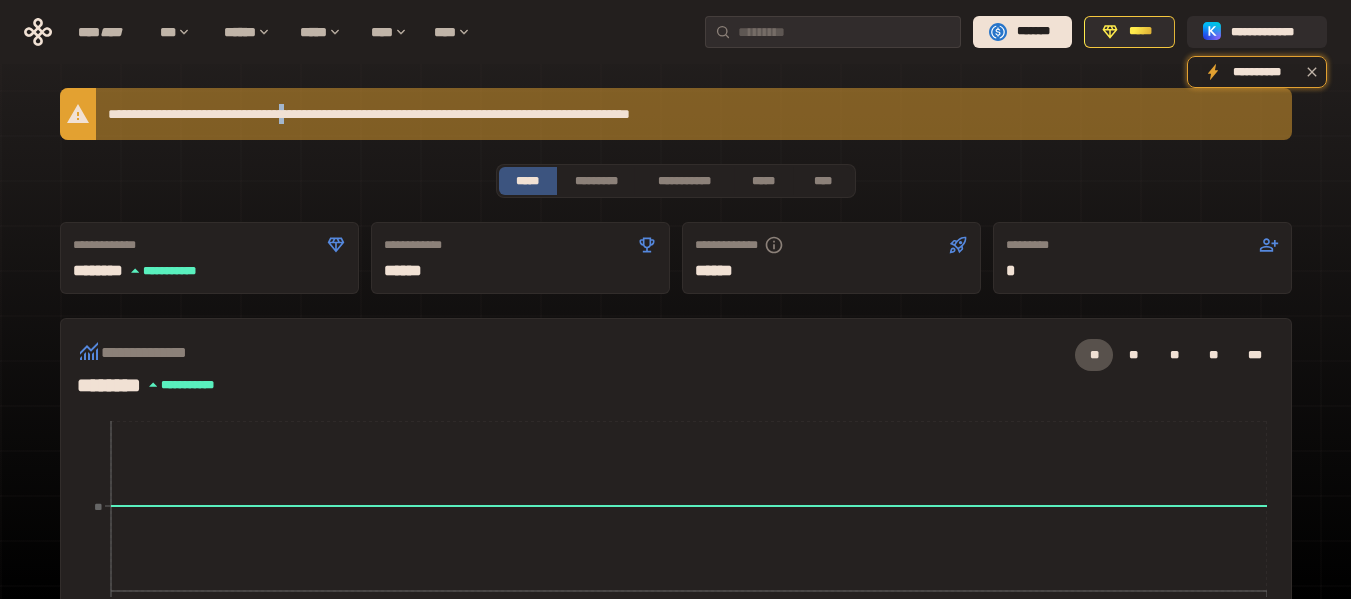 click on "**********" at bounding box center [676, 114] 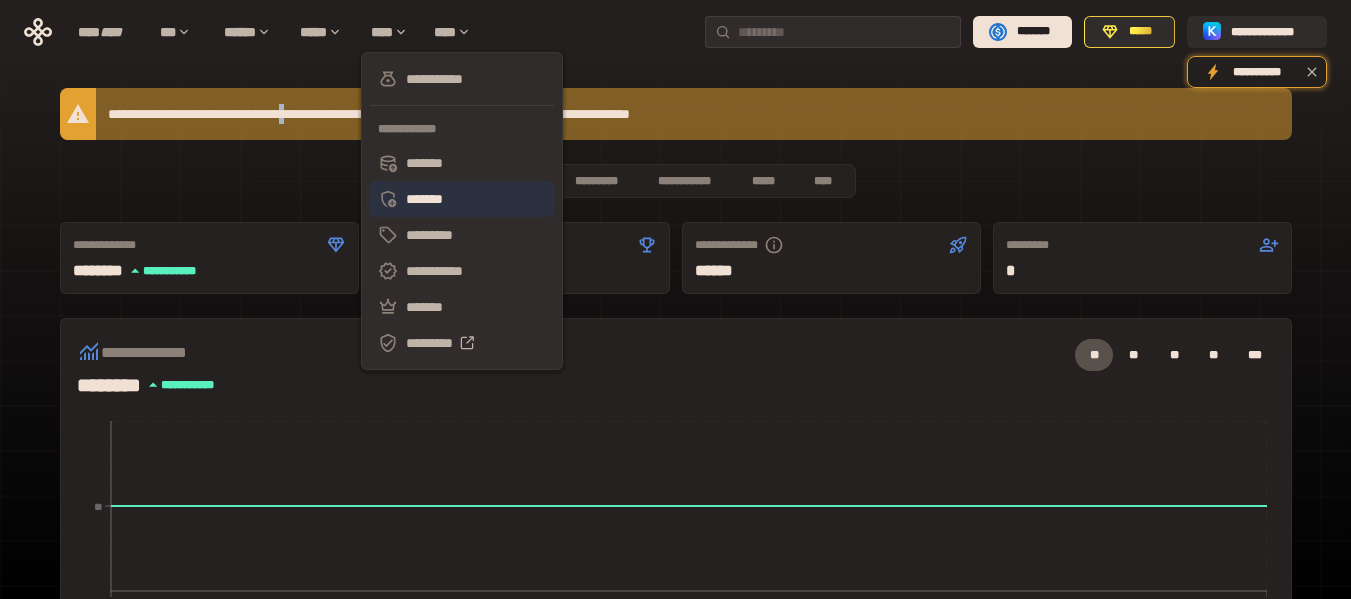 click on "*******" at bounding box center (462, 199) 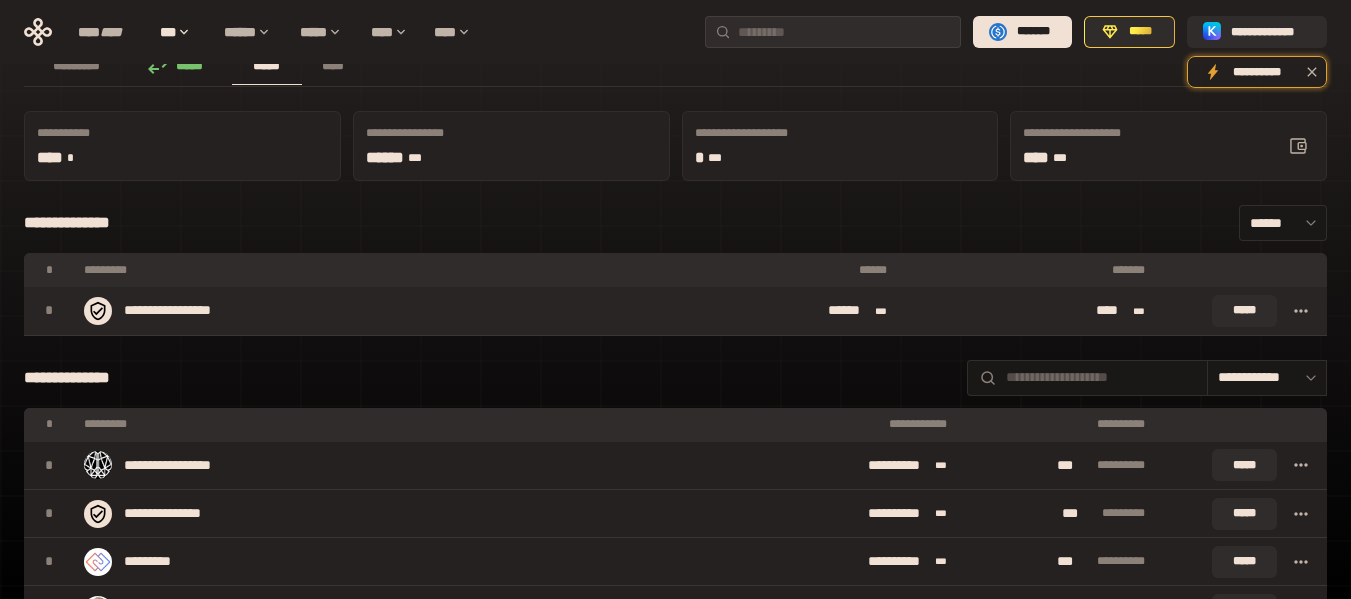 scroll, scrollTop: 0, scrollLeft: 0, axis: both 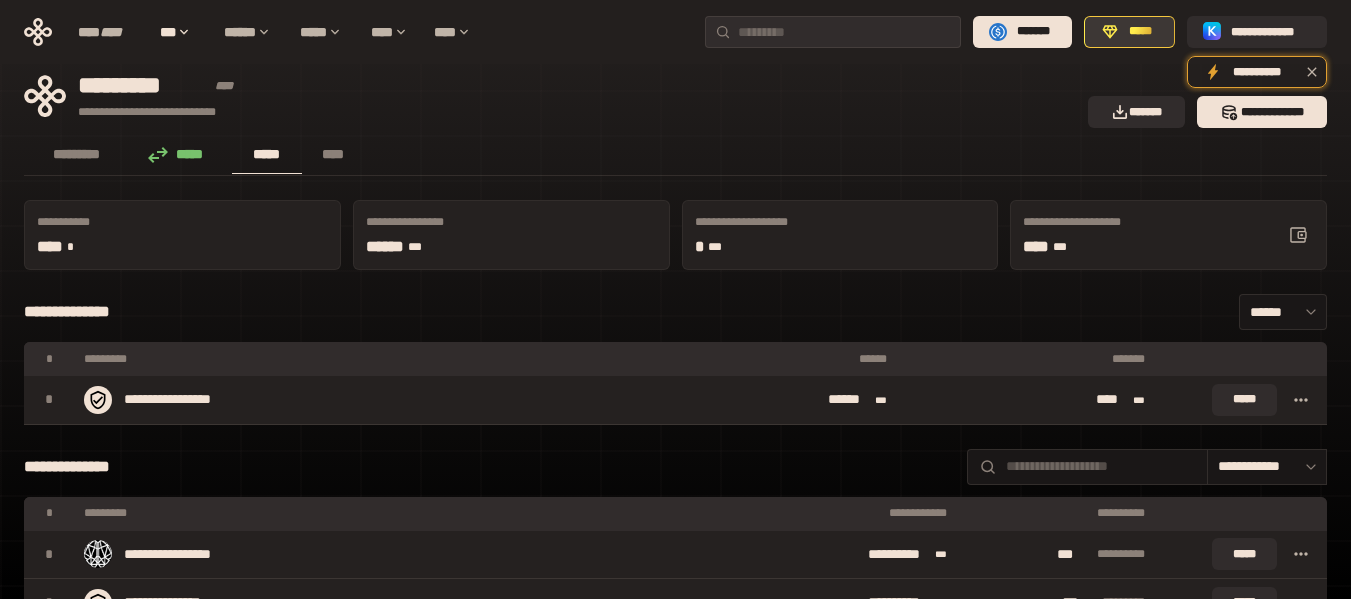 click on "*****" at bounding box center (1140, 32) 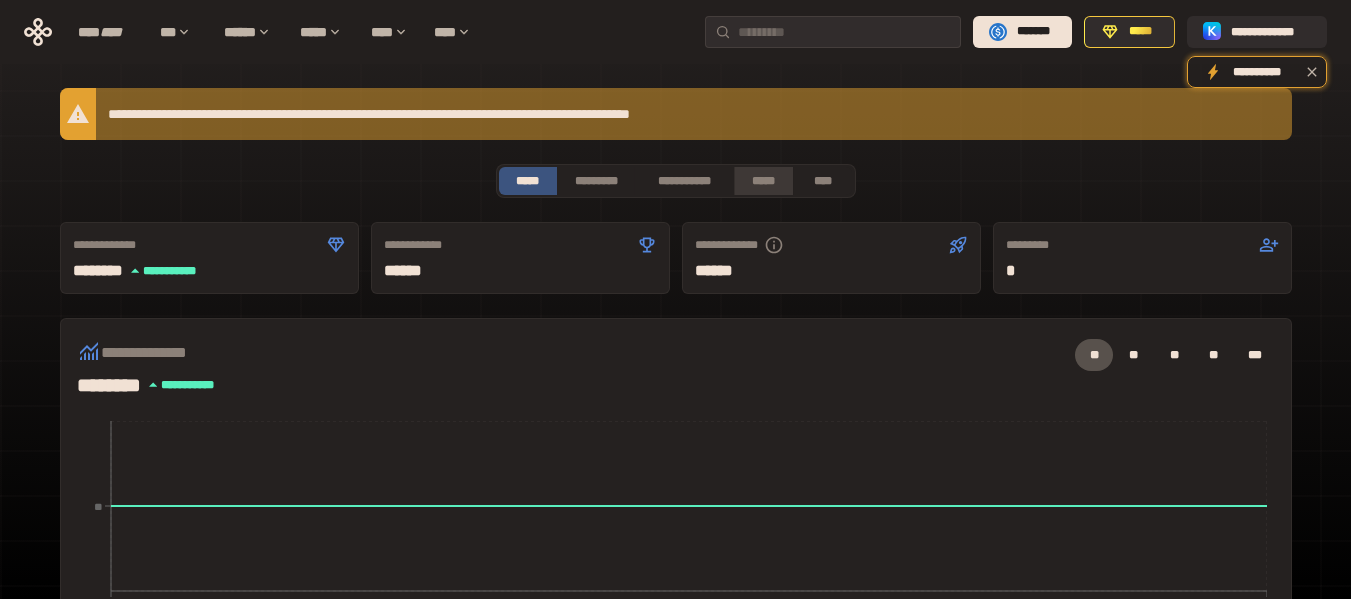 click on "*****" at bounding box center [763, 181] 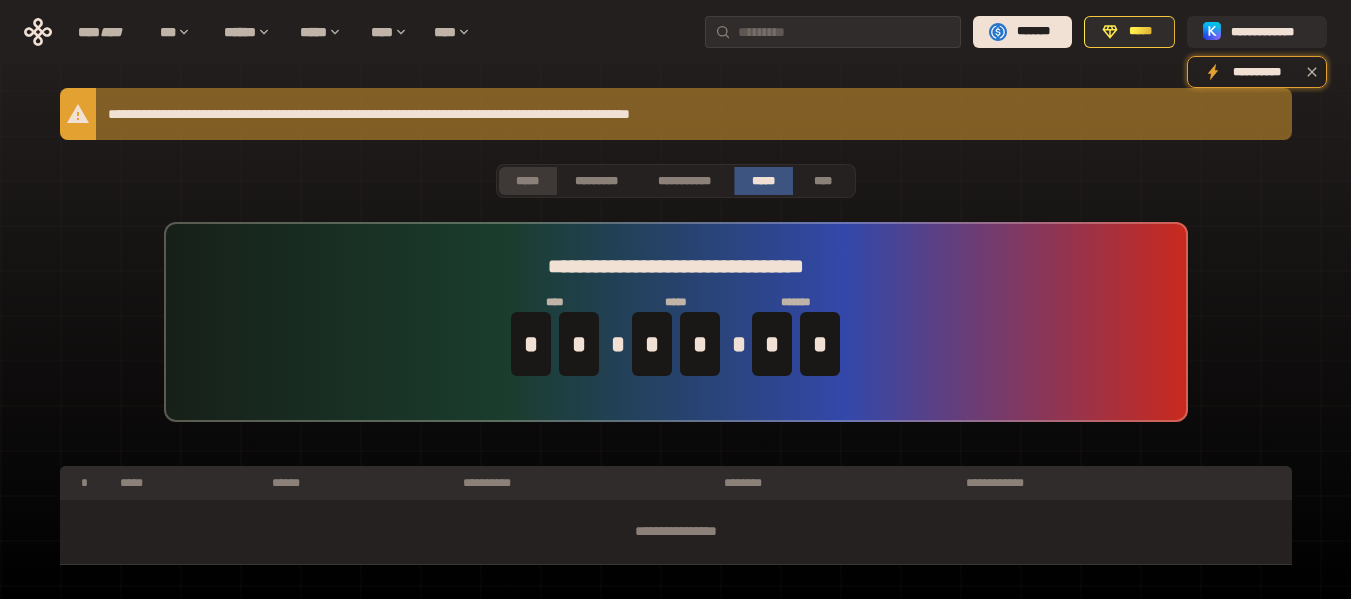 click on "*****" at bounding box center (528, 181) 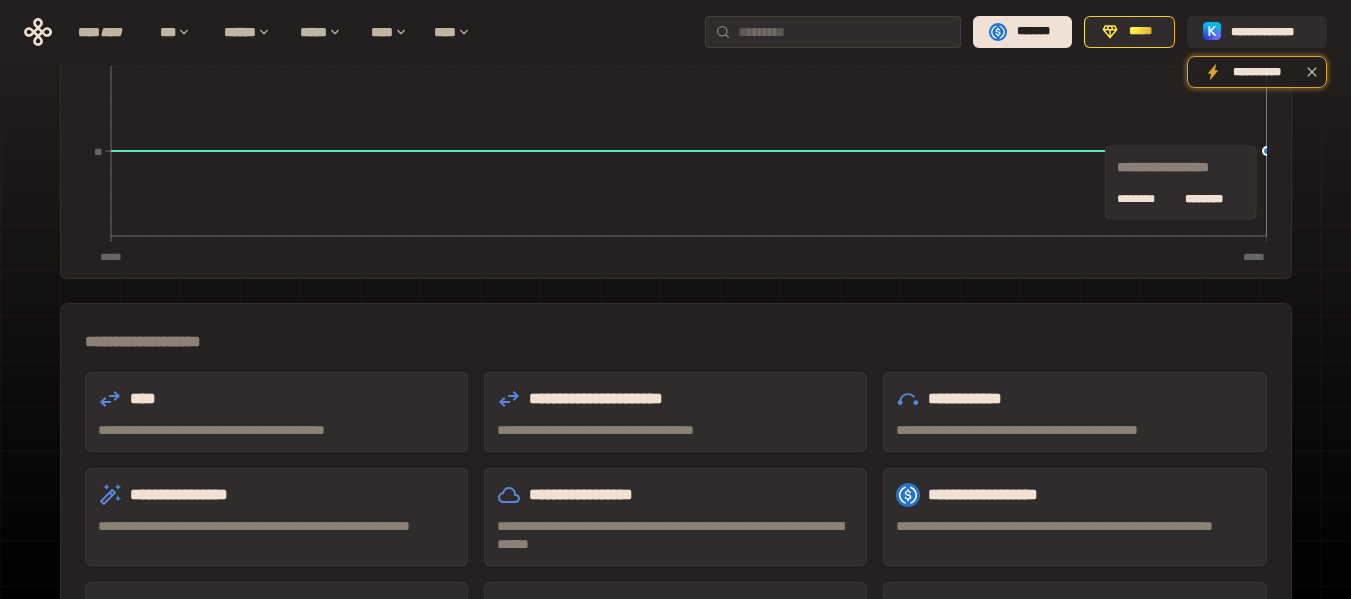 scroll, scrollTop: 200, scrollLeft: 0, axis: vertical 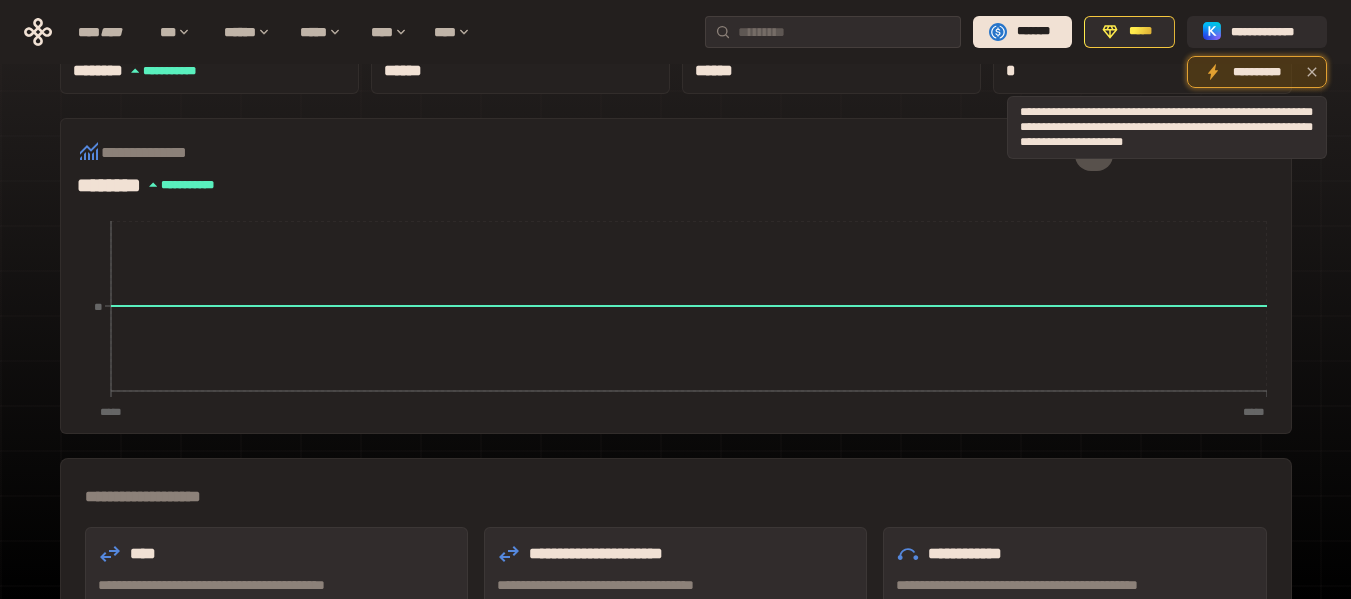 click 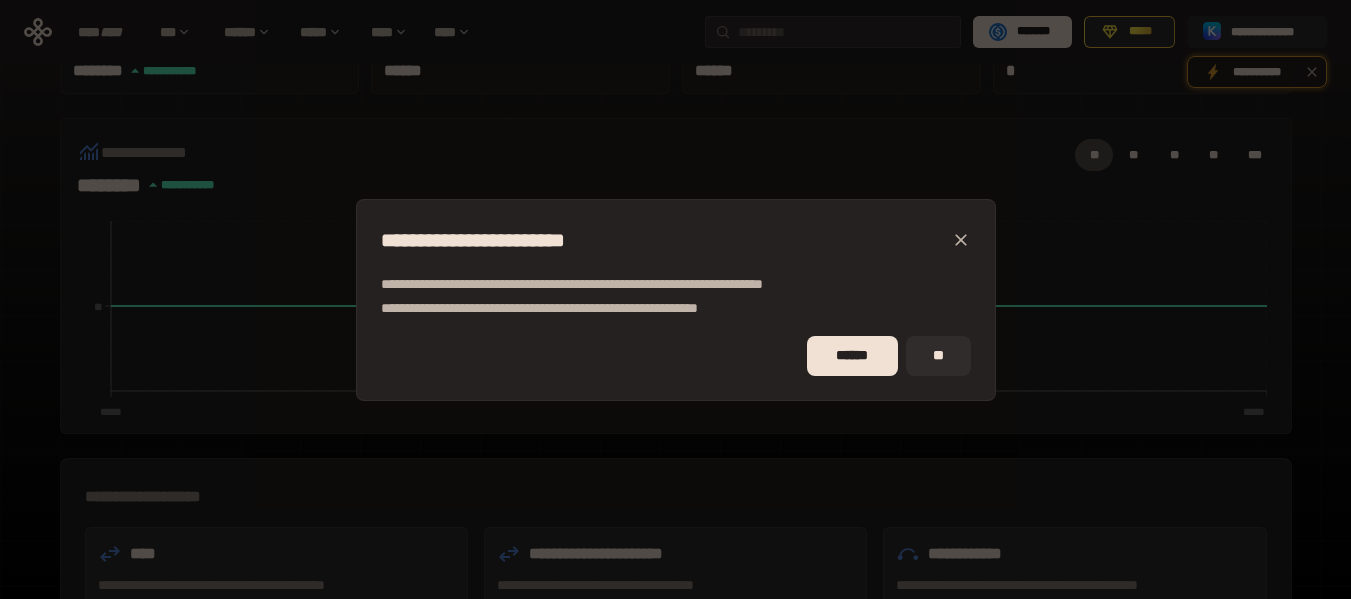 click 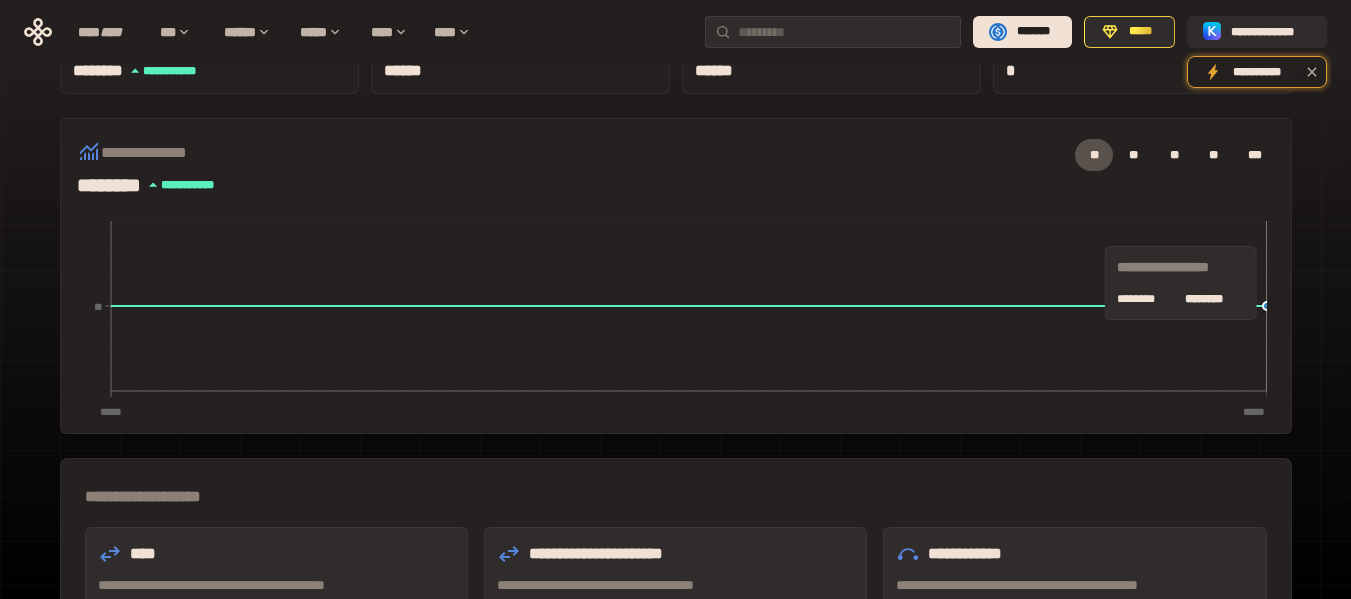 click on "***** ***** **" 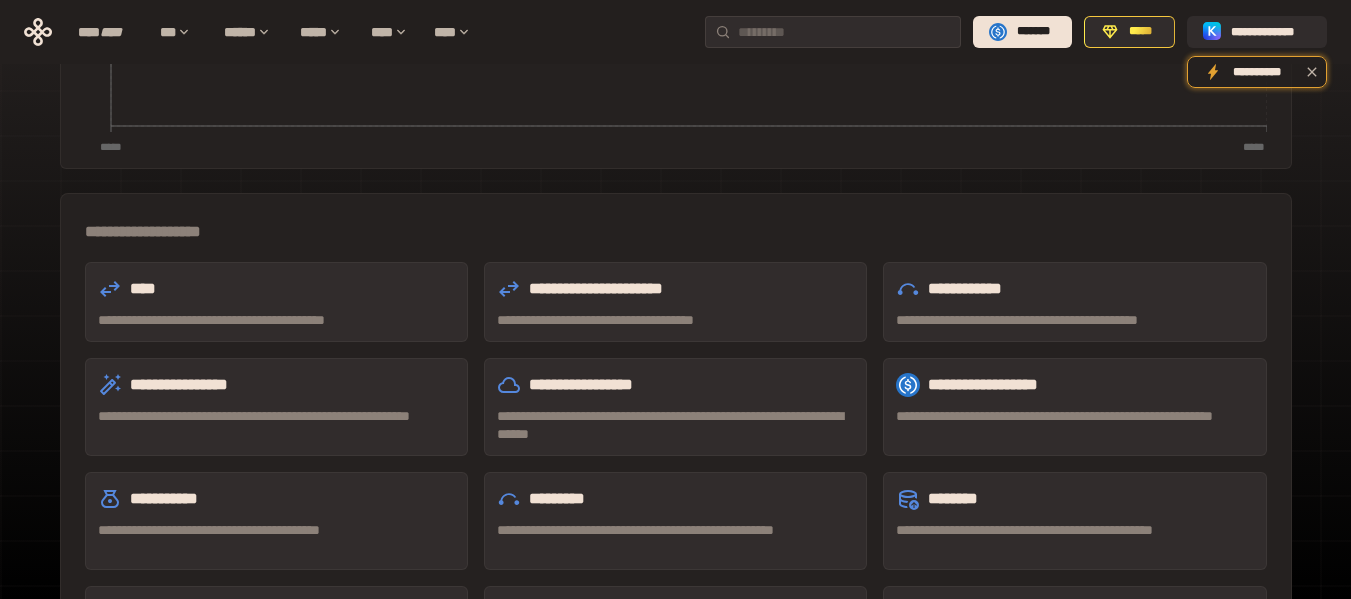 scroll, scrollTop: 500, scrollLeft: 0, axis: vertical 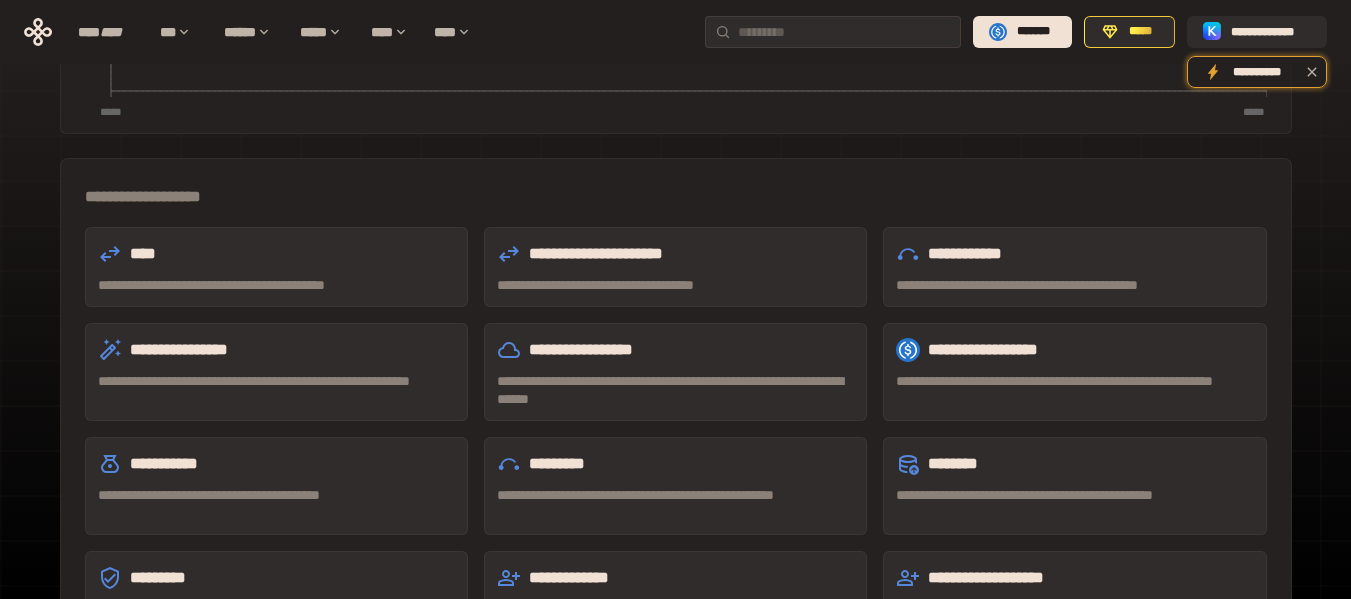 click on "**********" at bounding box center (276, 267) 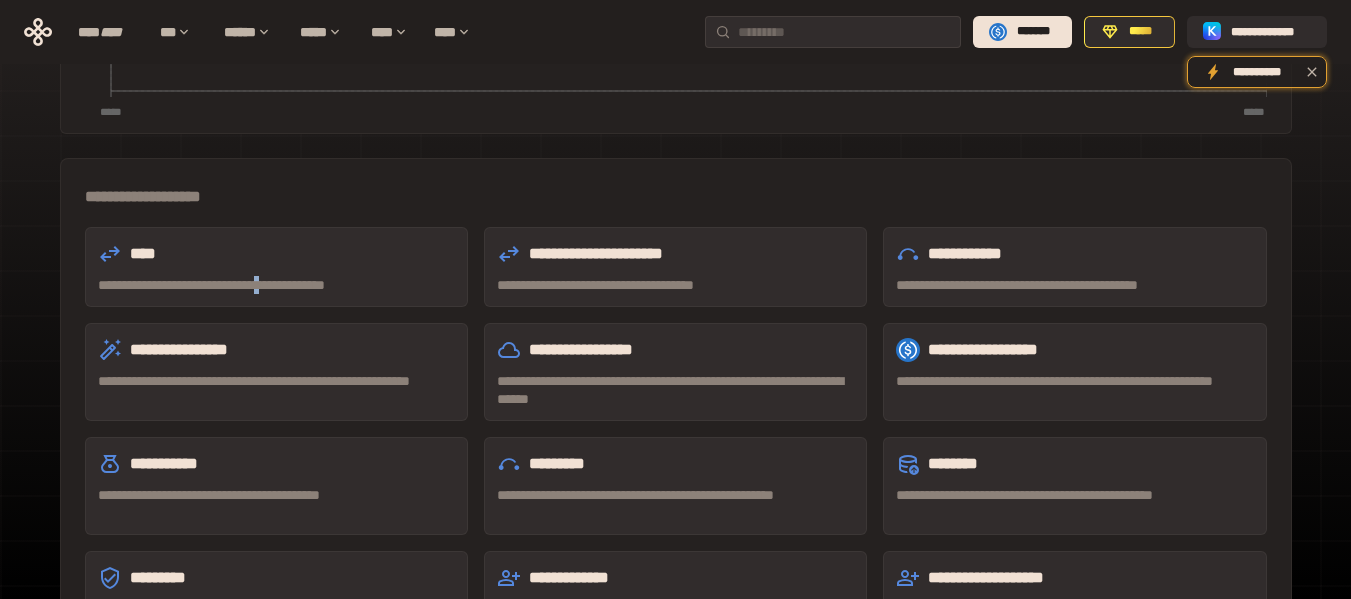 click on "**********" at bounding box center (276, 267) 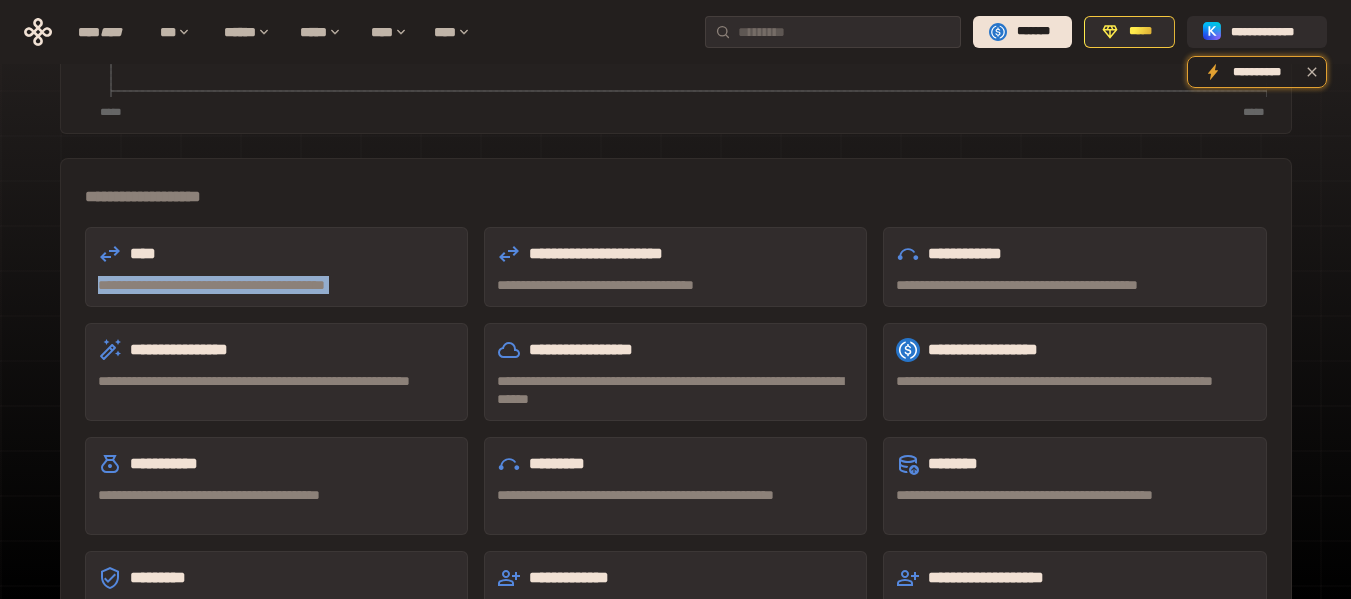click on "**********" at bounding box center [276, 267] 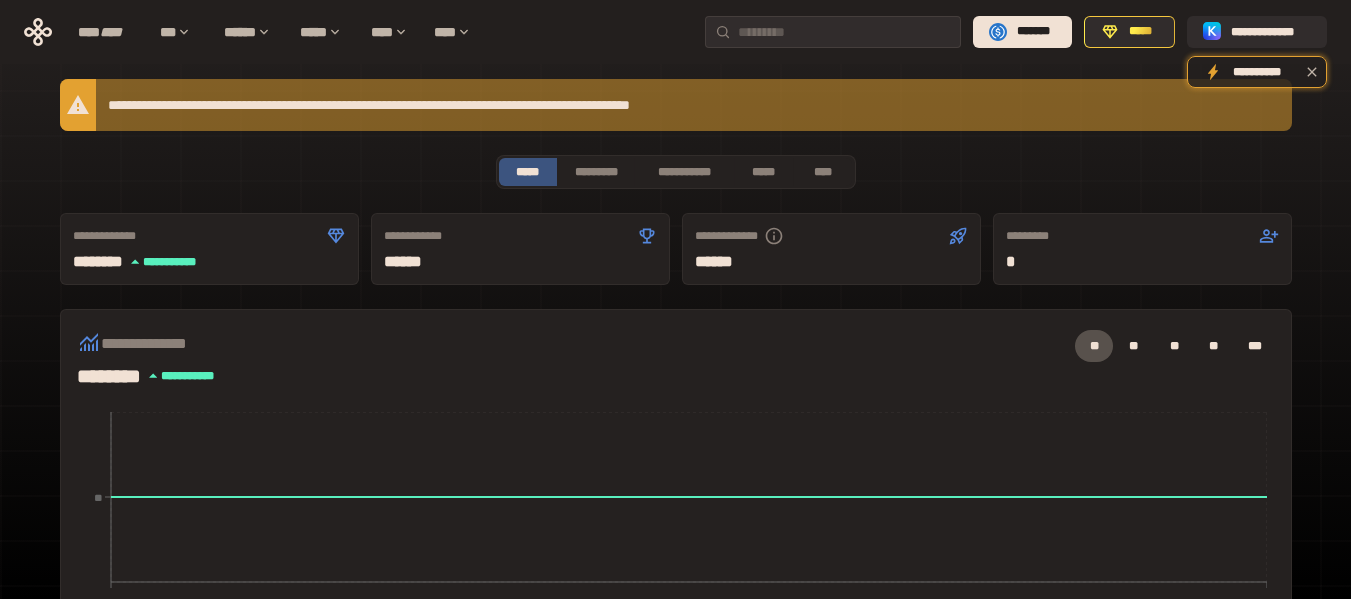 scroll, scrollTop: 0, scrollLeft: 0, axis: both 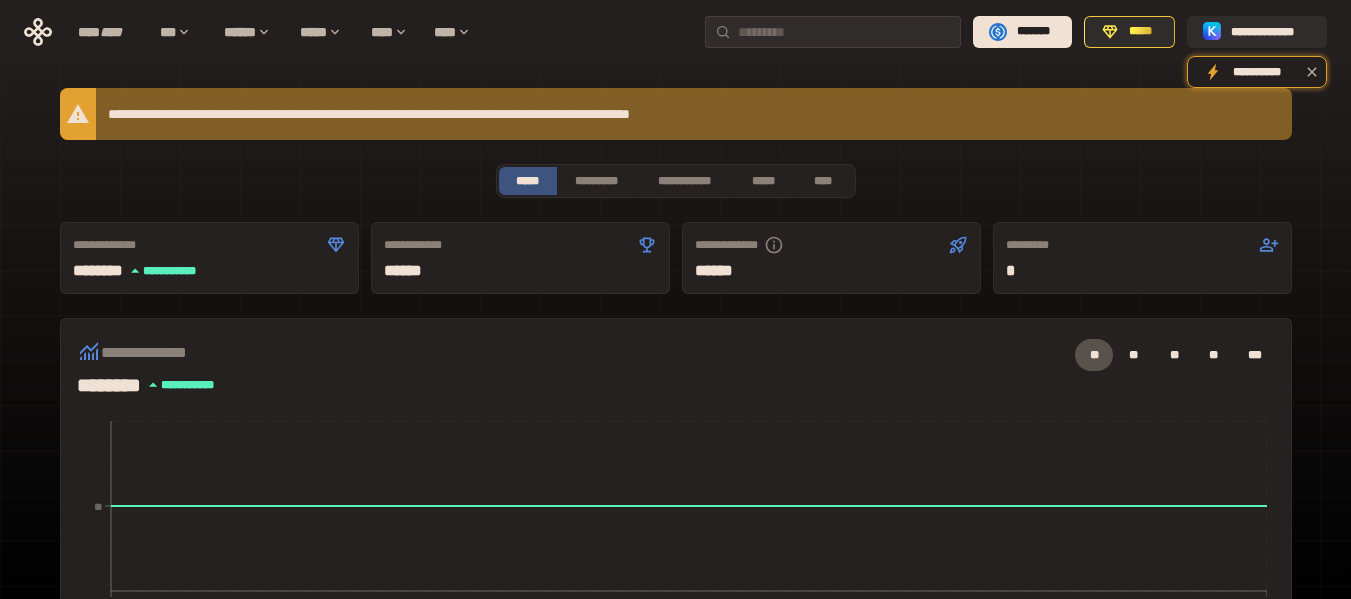 click on "*********" at bounding box center (1142, 245) 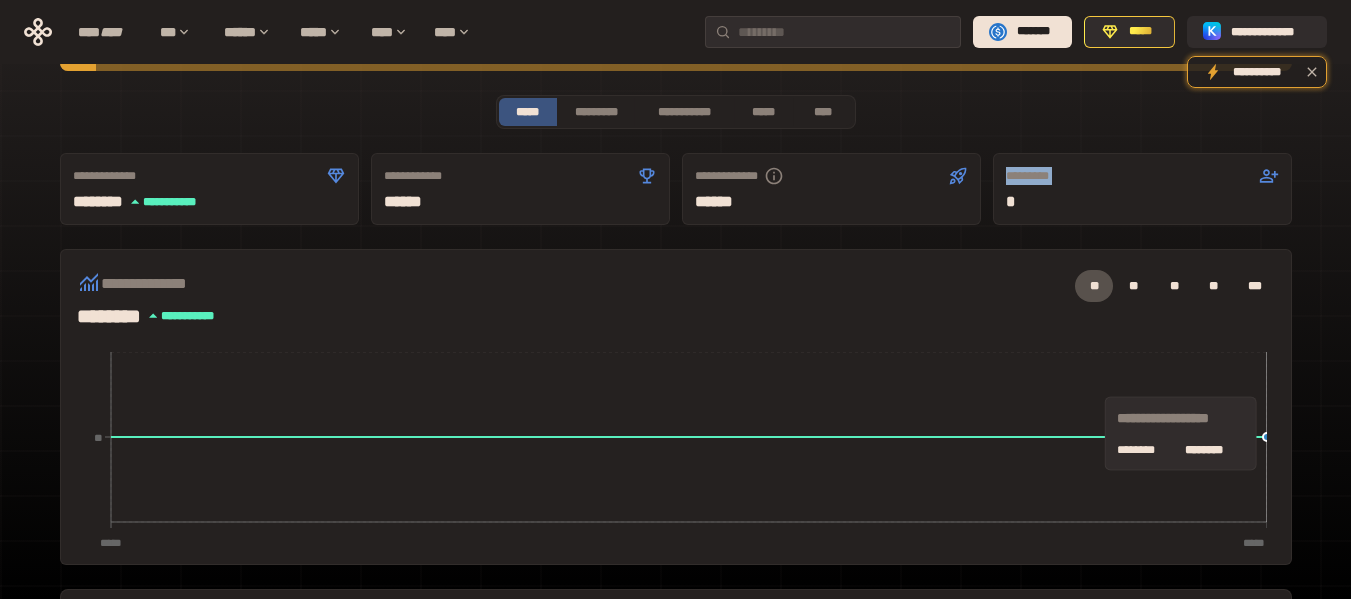 scroll, scrollTop: 0, scrollLeft: 0, axis: both 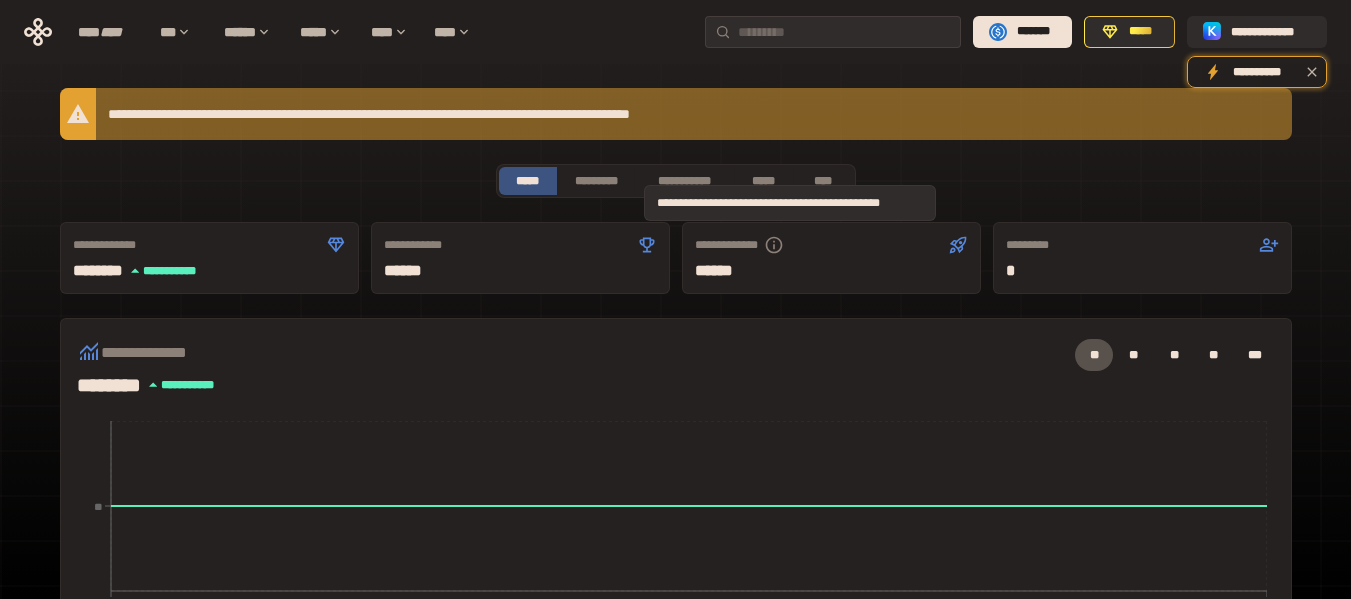 click 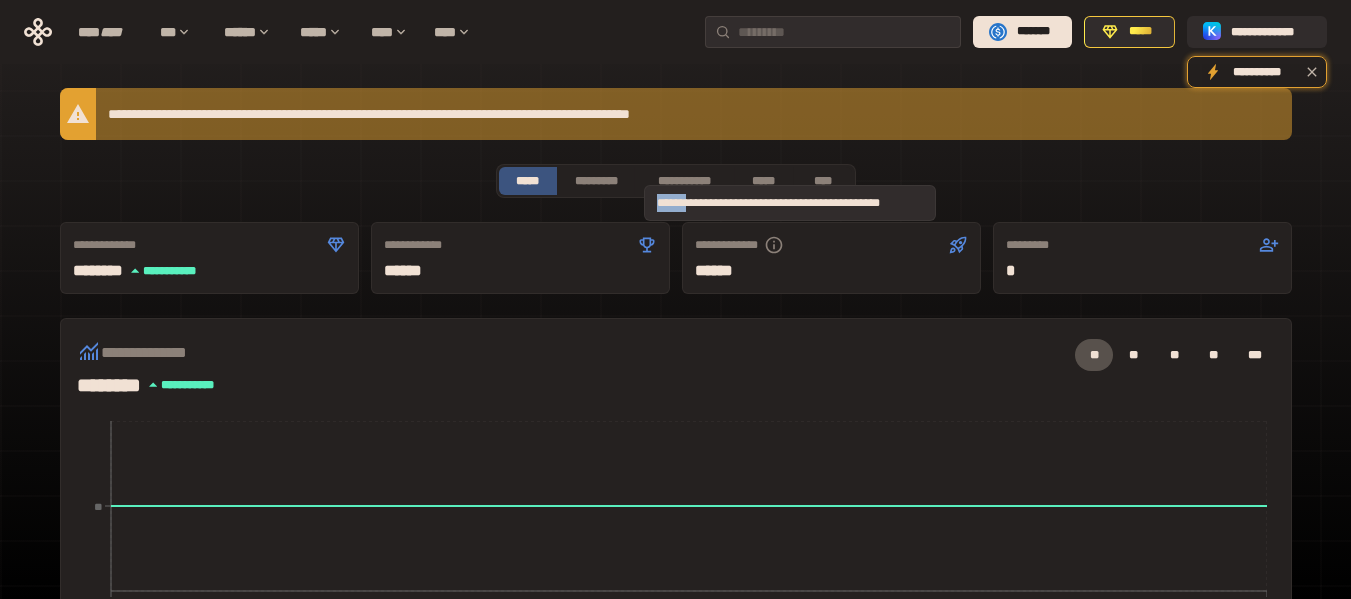 click 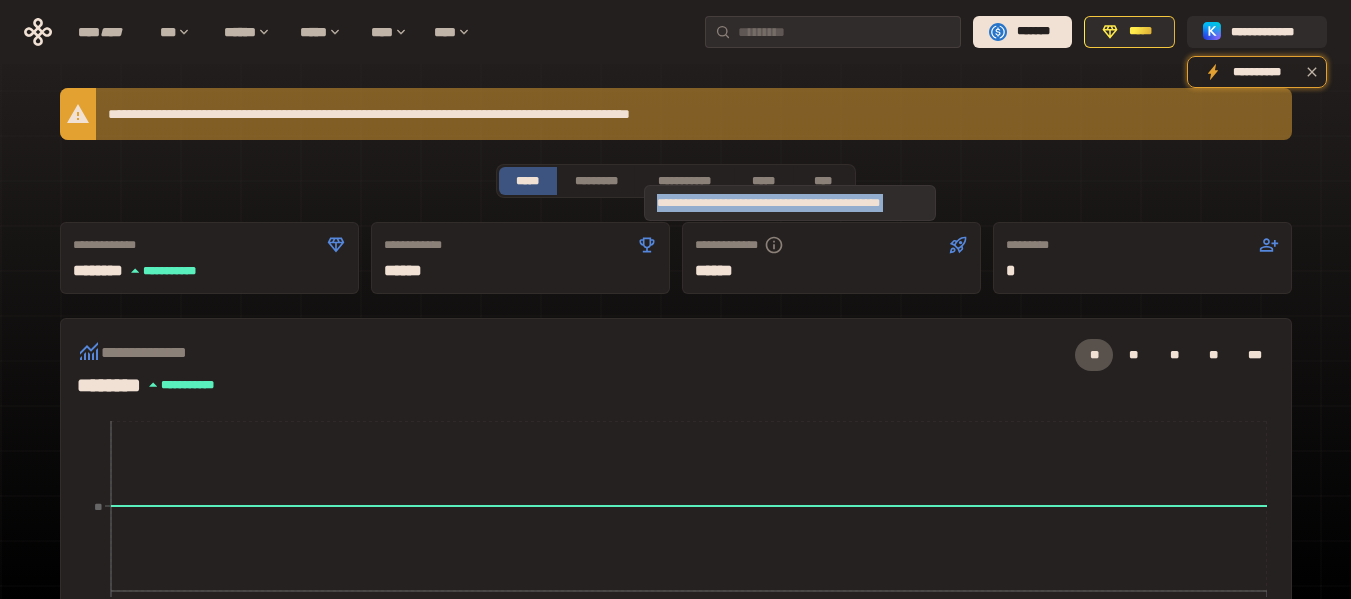 click 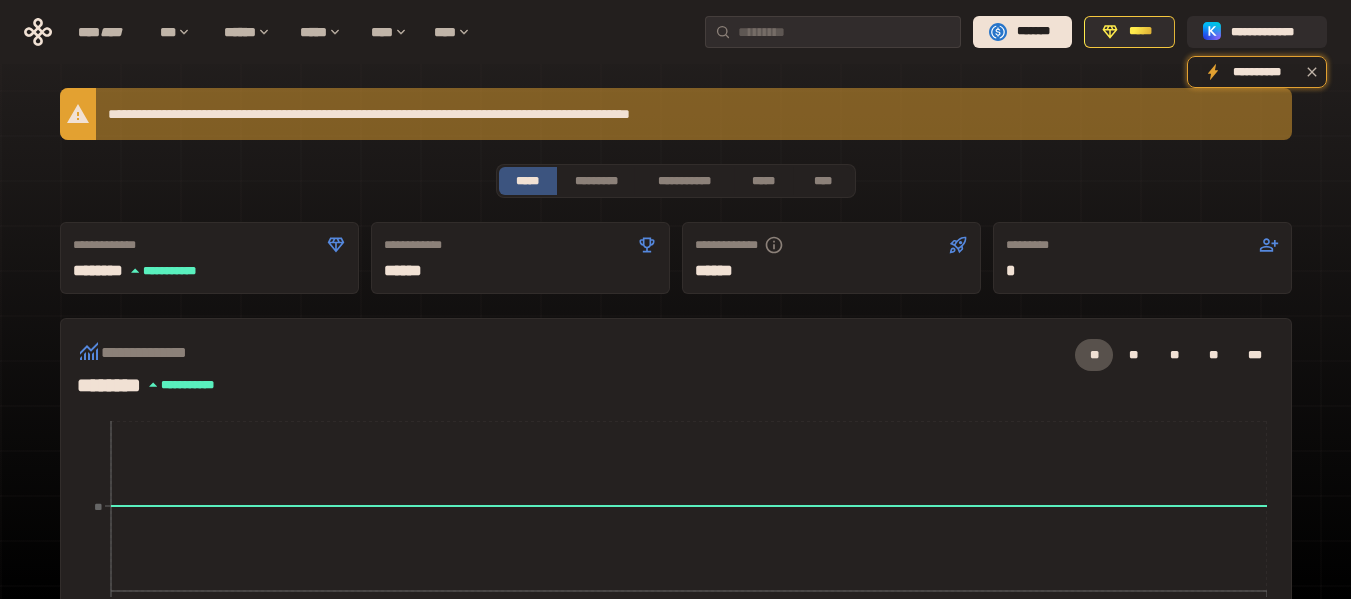 click 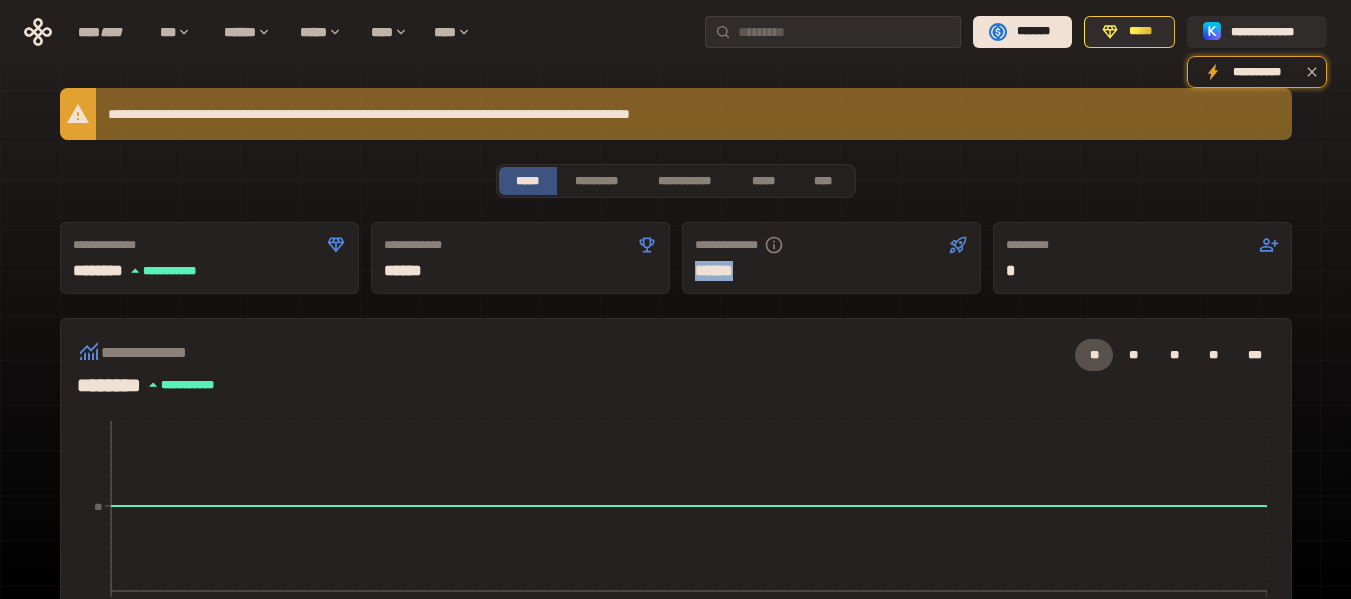 click 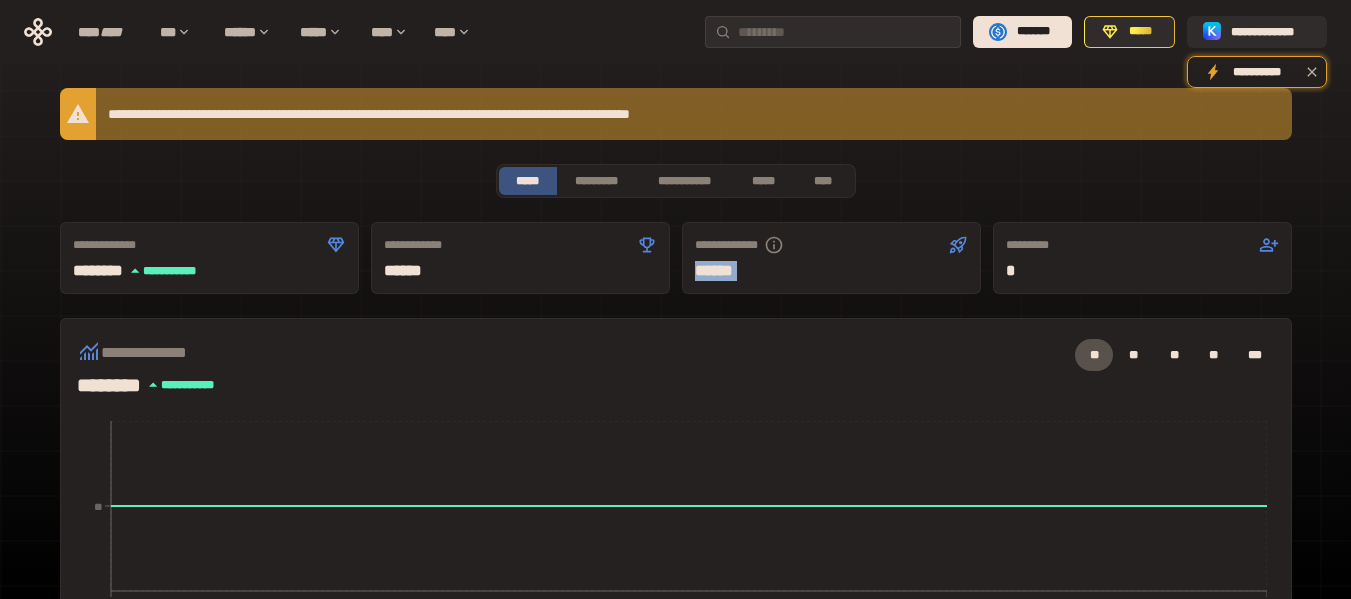 click on "**********" at bounding box center (831, 245) 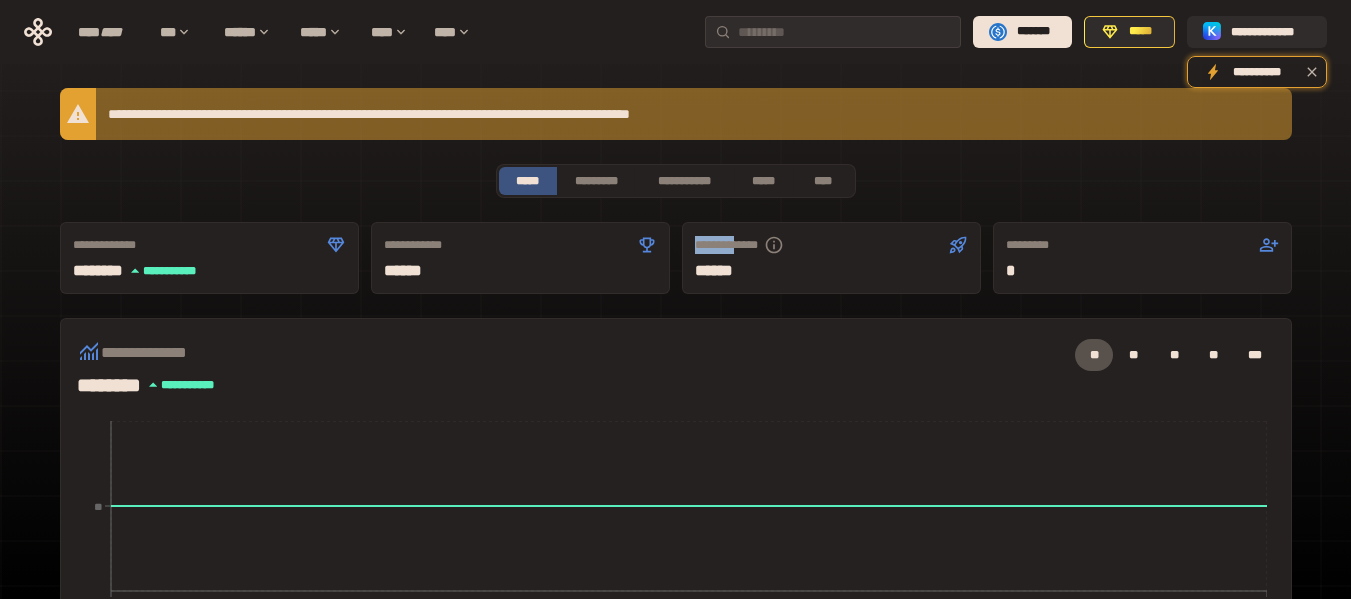 click on "**********" at bounding box center (831, 245) 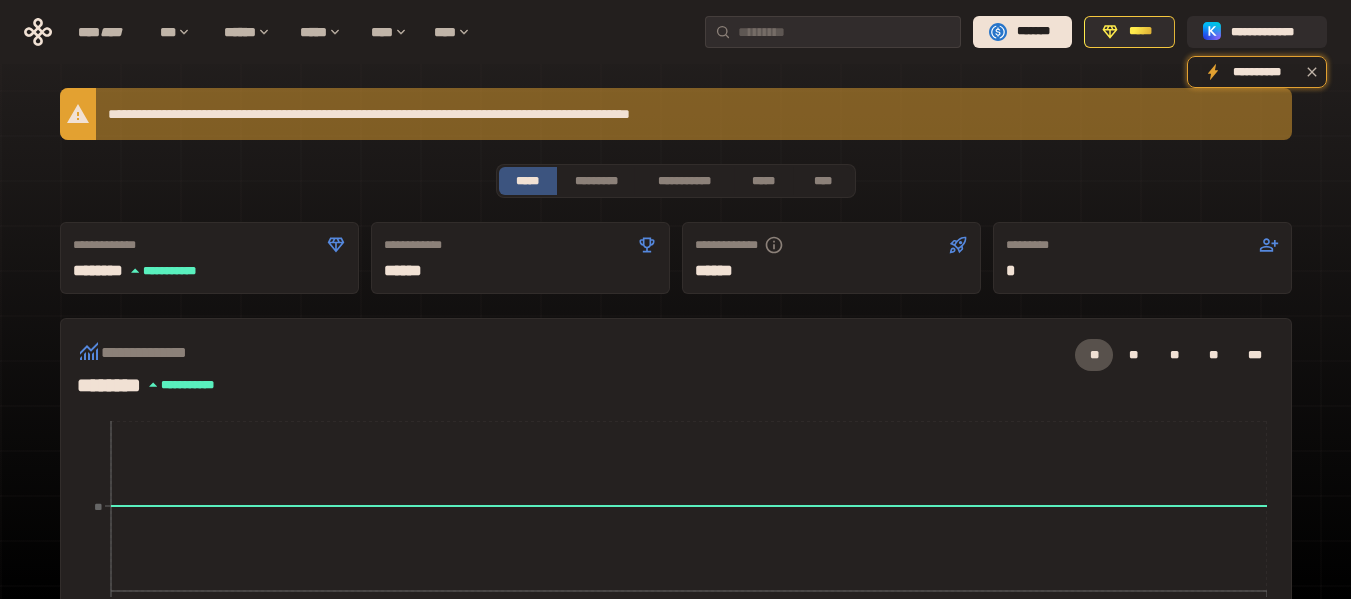click on "**********" at bounding box center [831, 245] 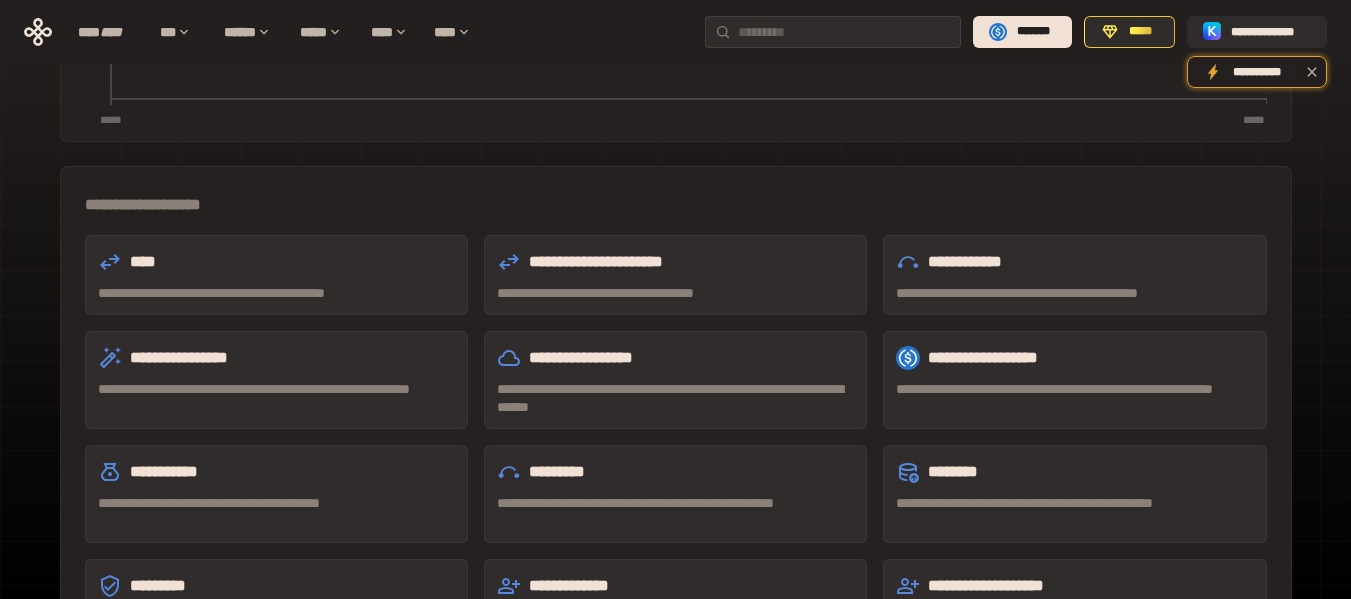 scroll, scrollTop: 667, scrollLeft: 0, axis: vertical 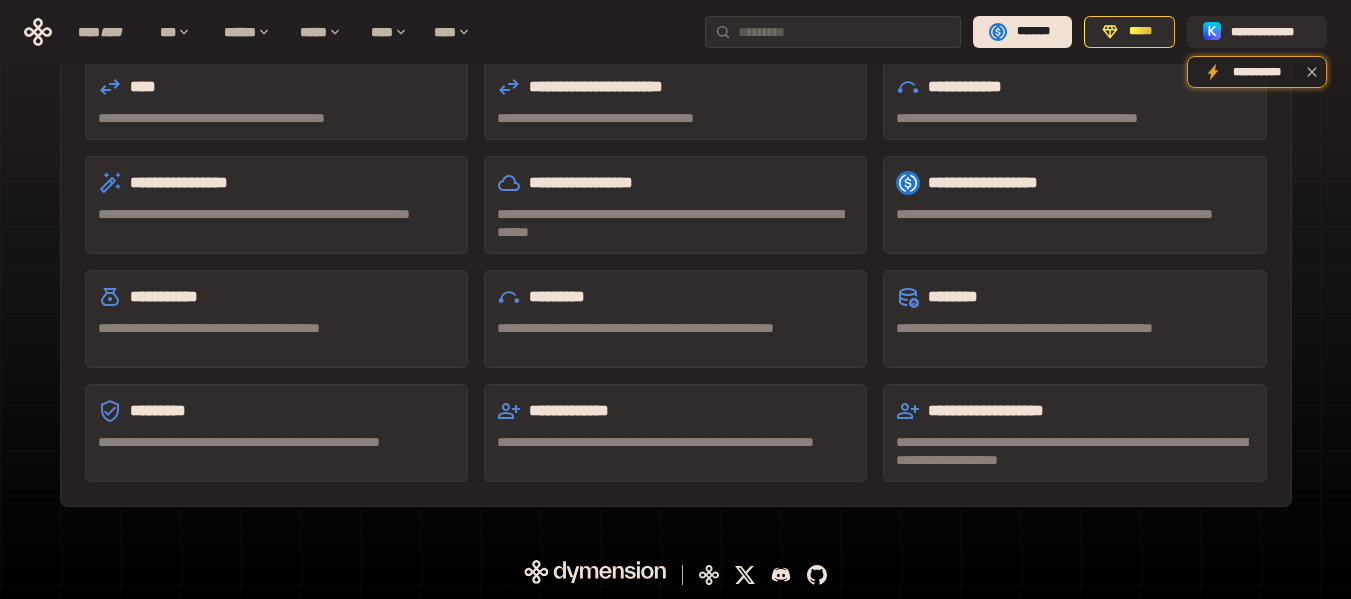 click on "**********" at bounding box center (276, 451) 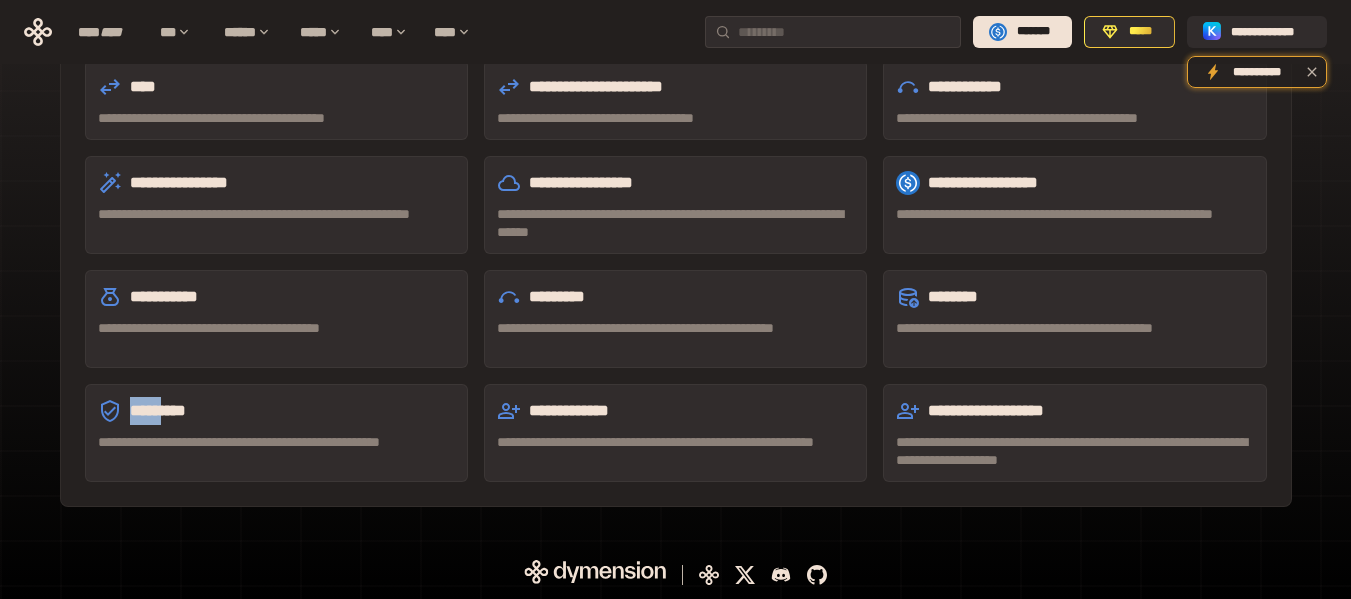 click on "*********" at bounding box center (276, 411) 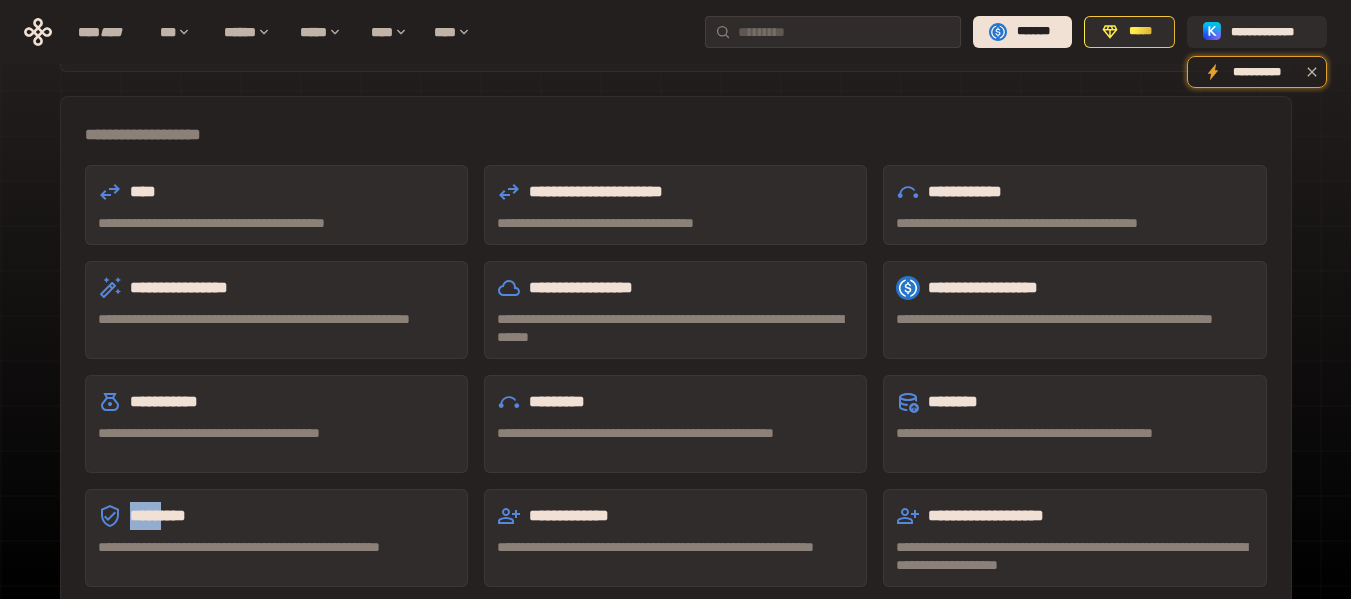 scroll, scrollTop: 667, scrollLeft: 0, axis: vertical 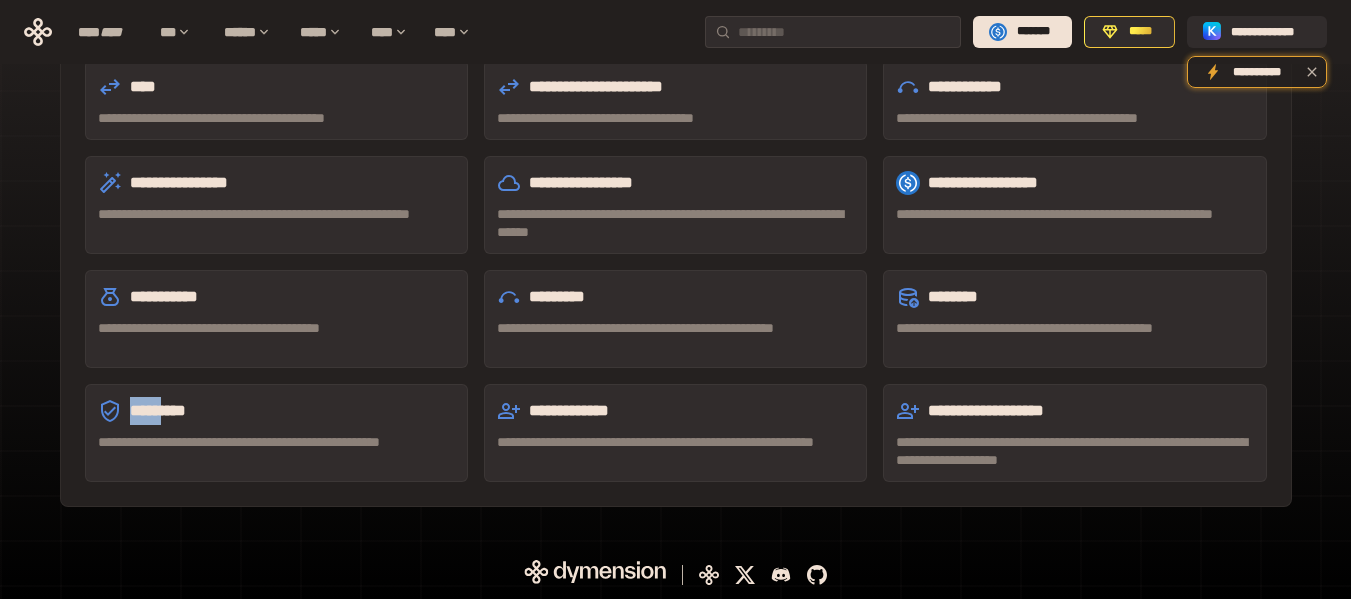 click on "**********" at bounding box center (675, 411) 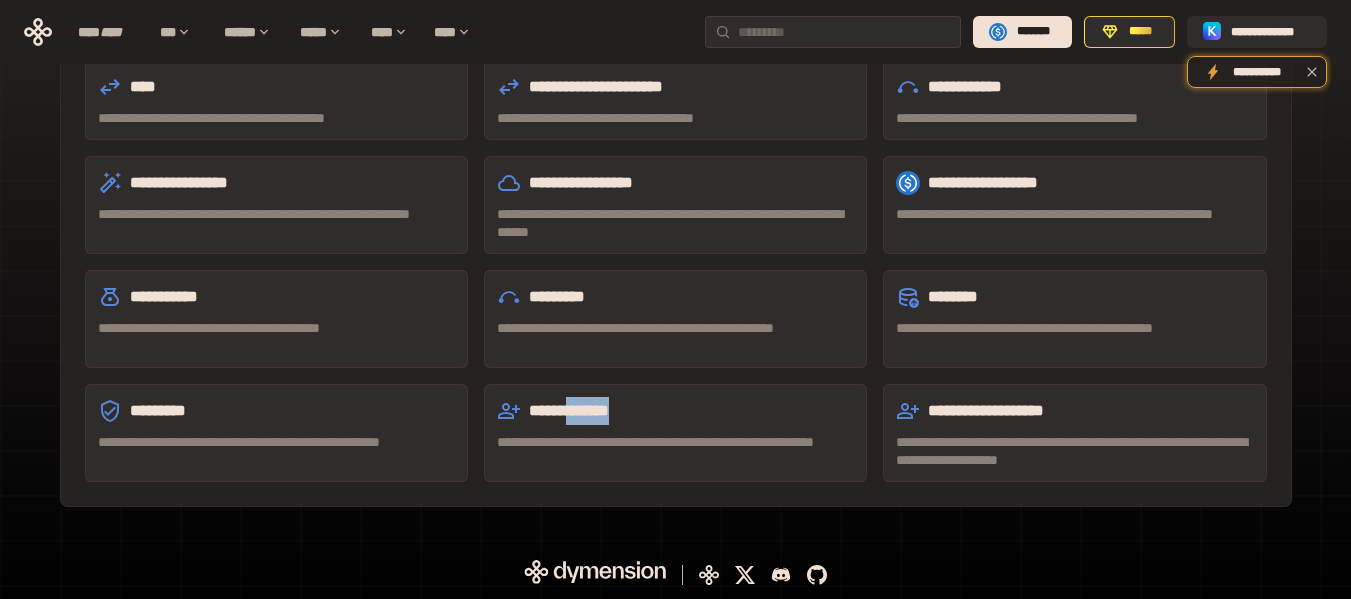click on "**********" at bounding box center (675, 411) 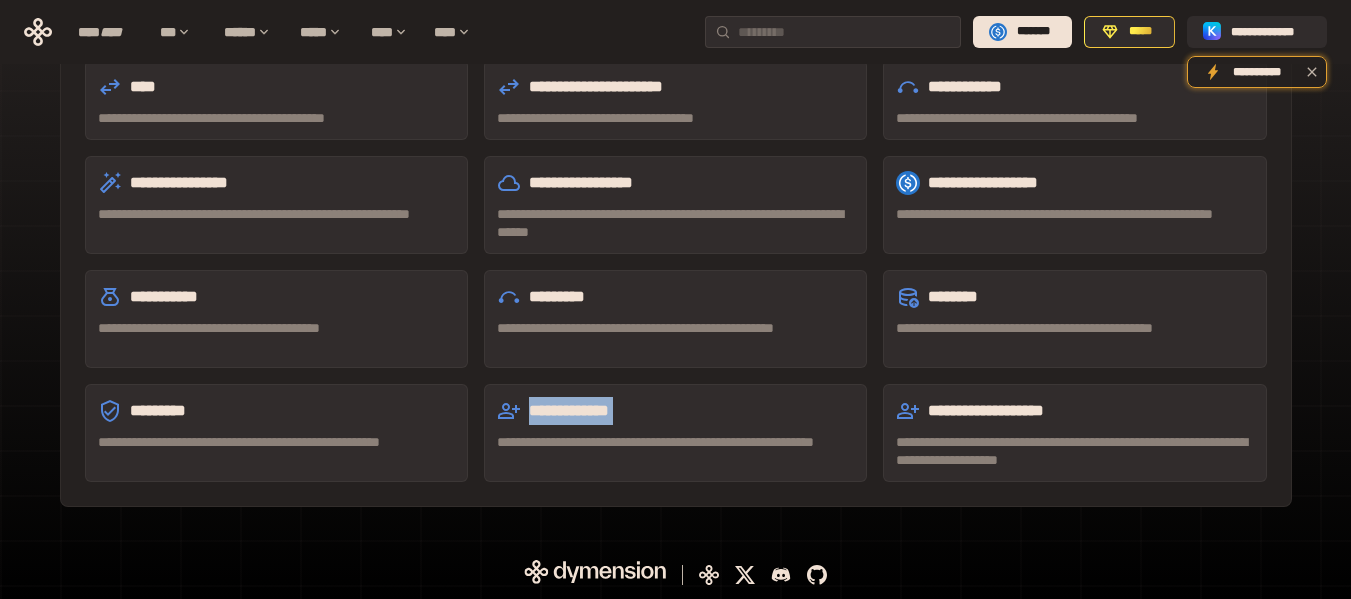 click on "**********" at bounding box center (675, 411) 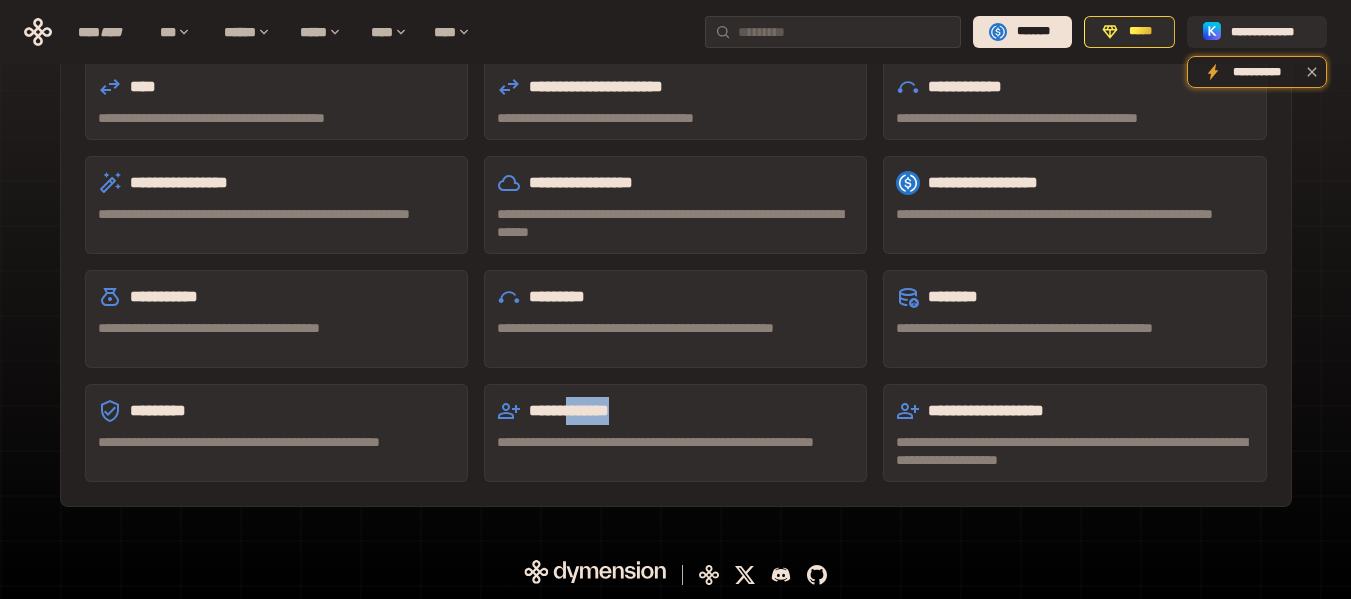 click on "**********" at bounding box center [675, 411] 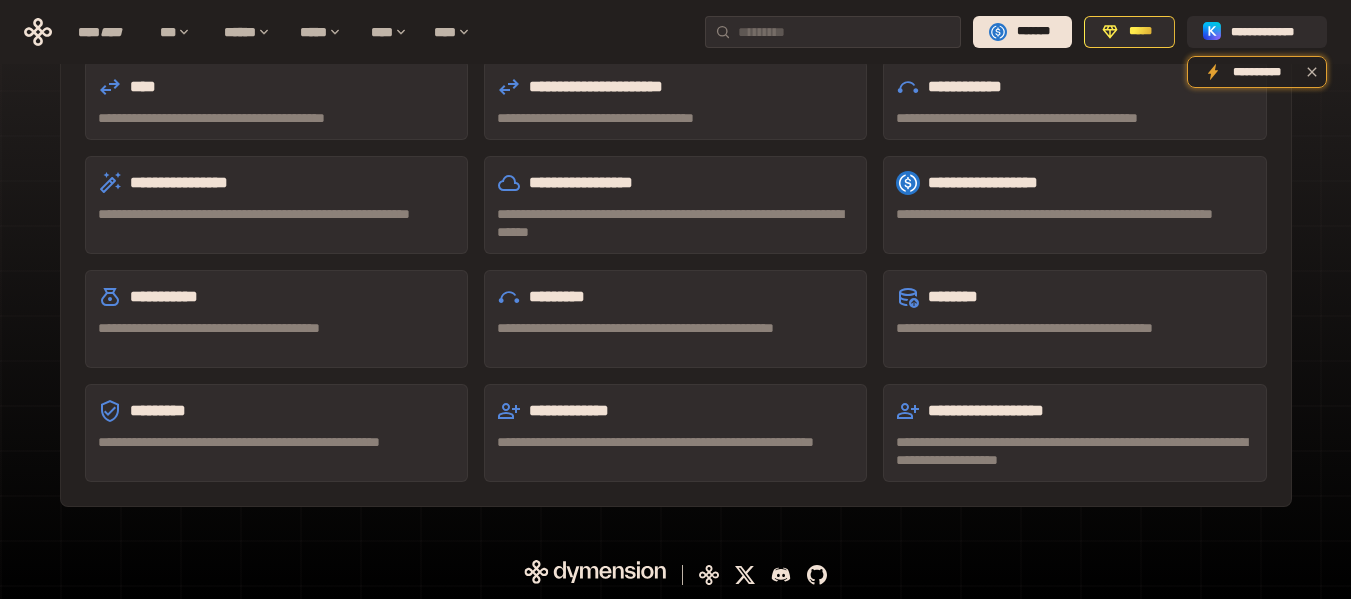 click 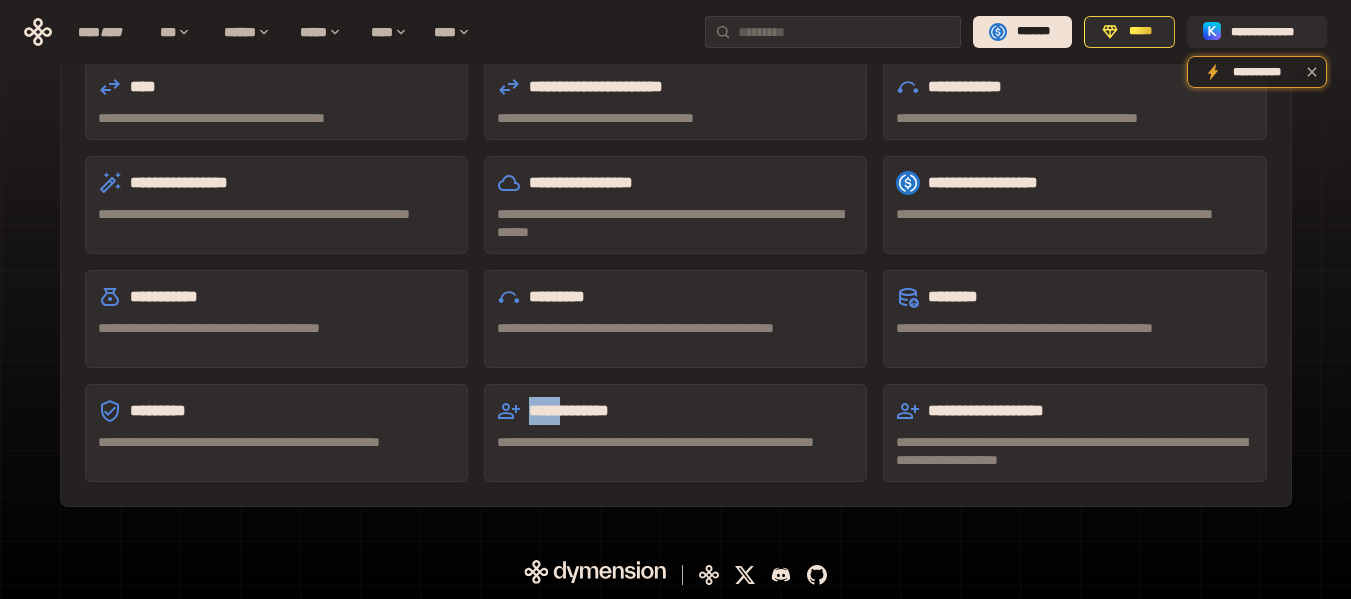 click 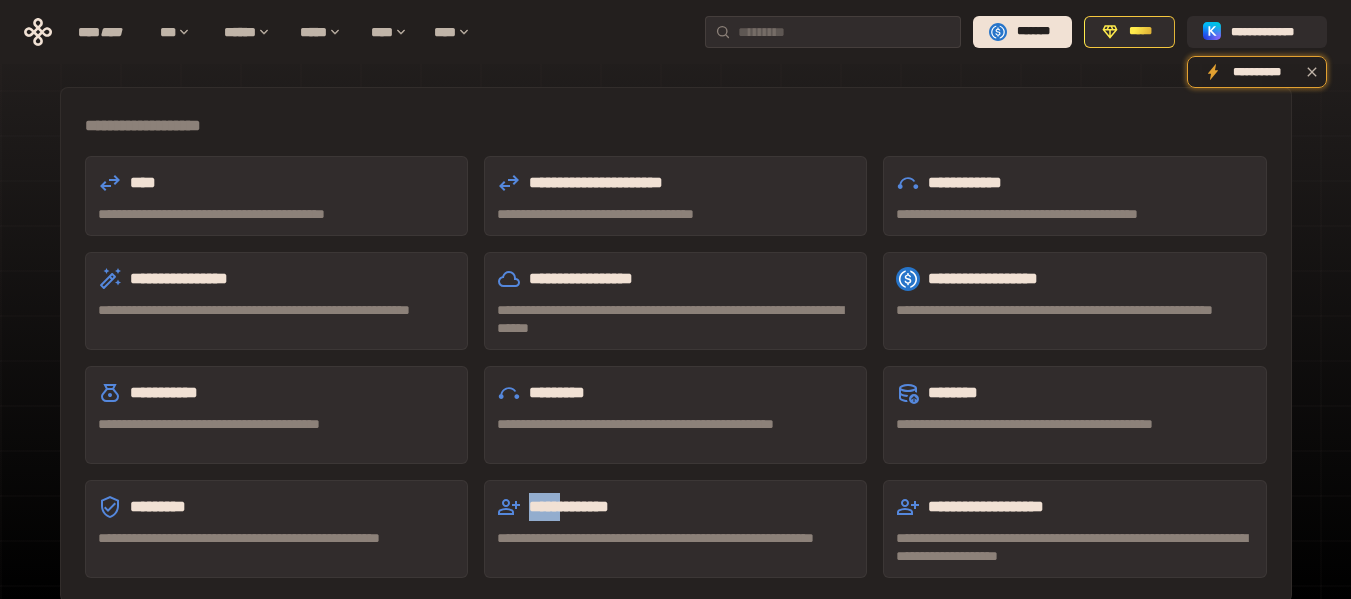 scroll, scrollTop: 667, scrollLeft: 0, axis: vertical 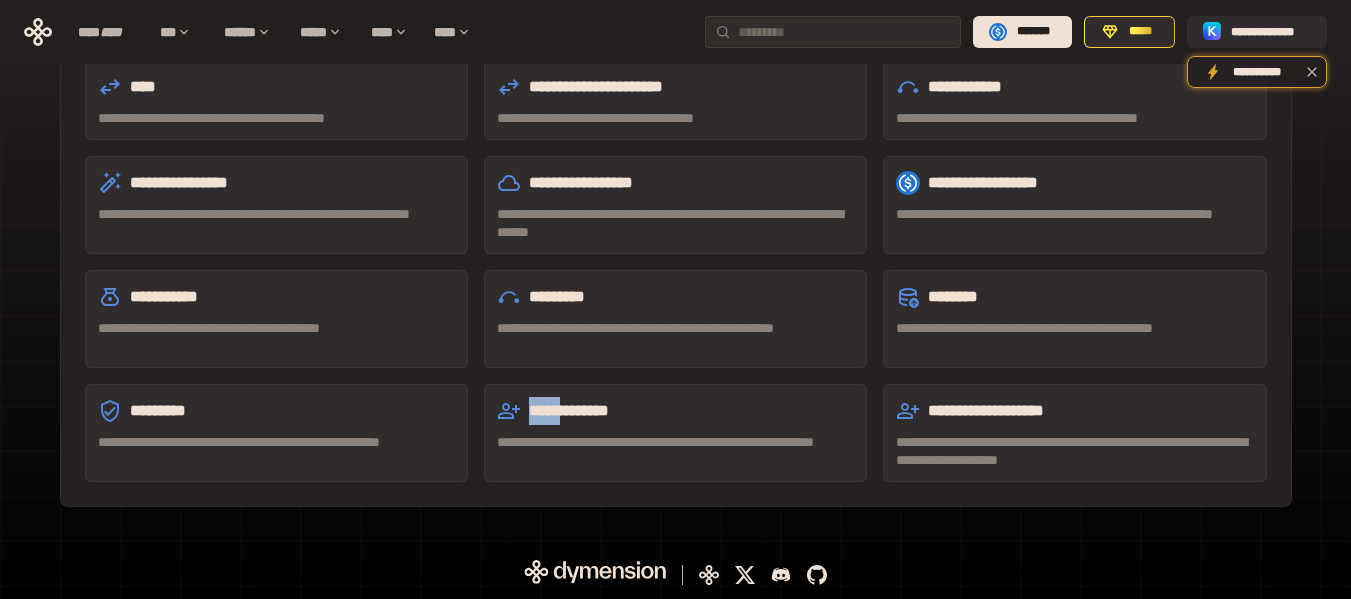 click 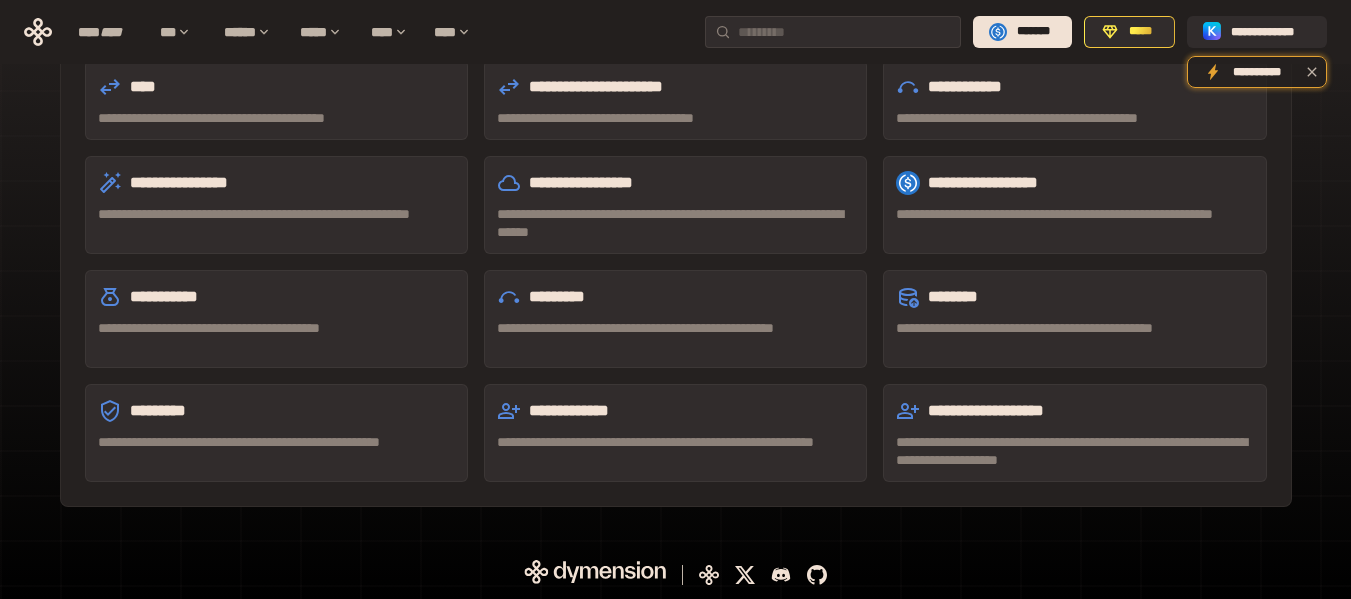 click 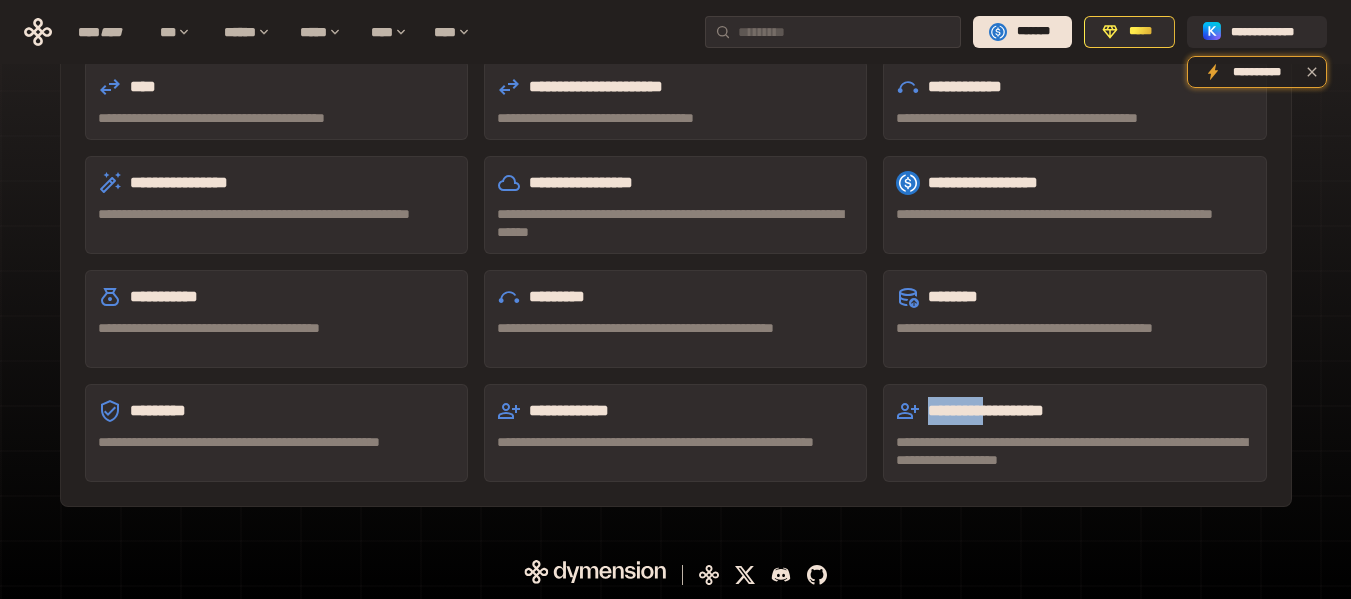 click 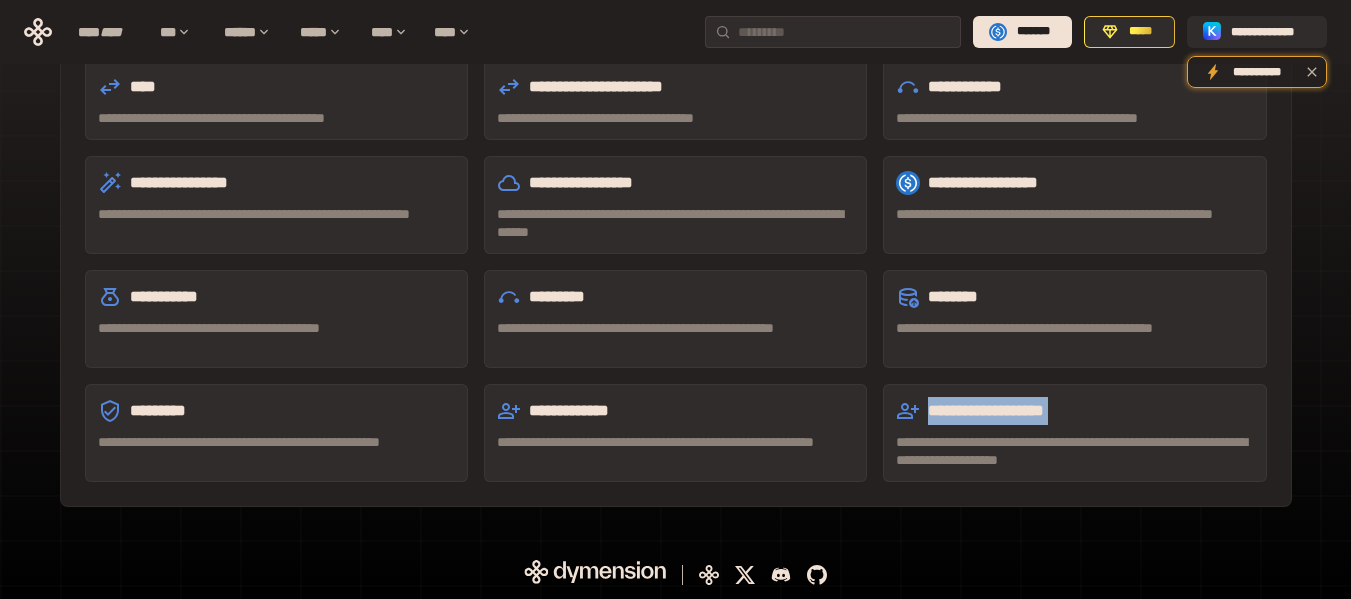 click 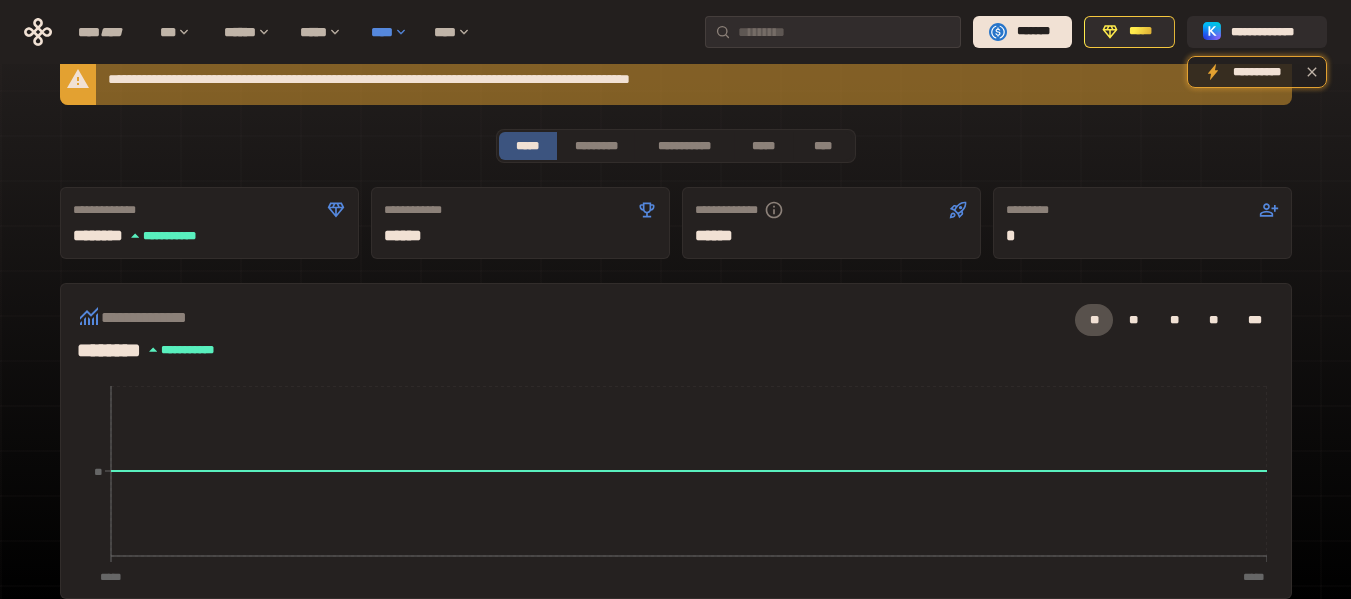 scroll, scrollTop: 0, scrollLeft: 0, axis: both 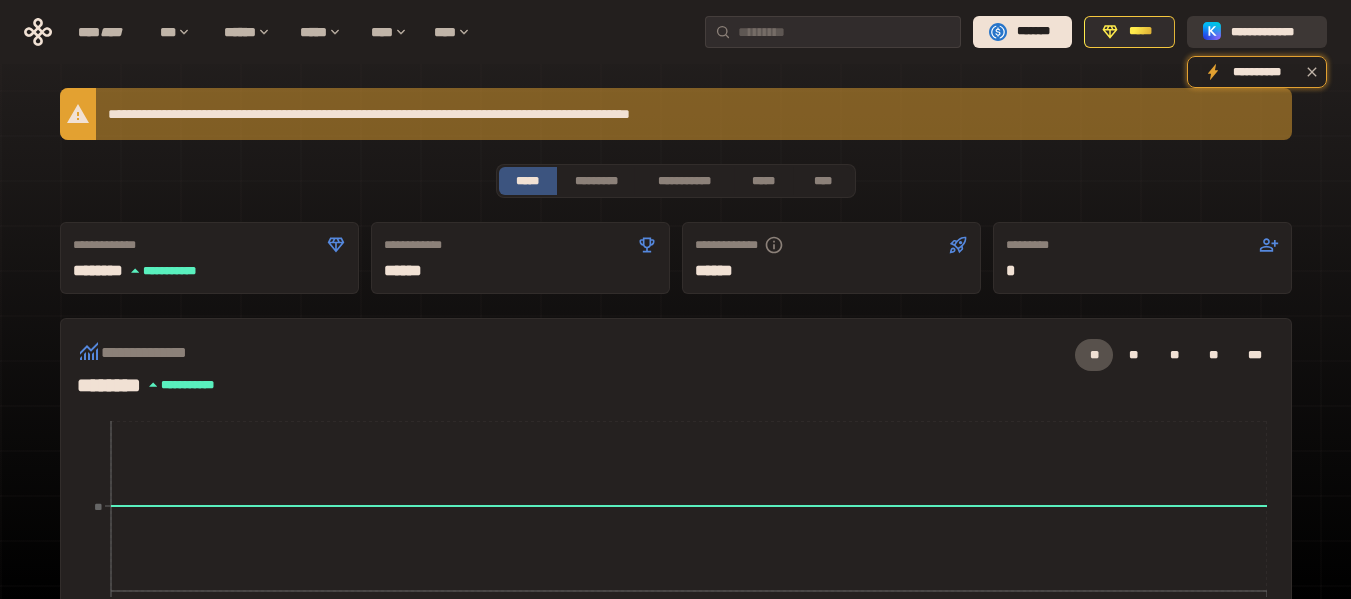 click on "**********" at bounding box center [1257, 32] 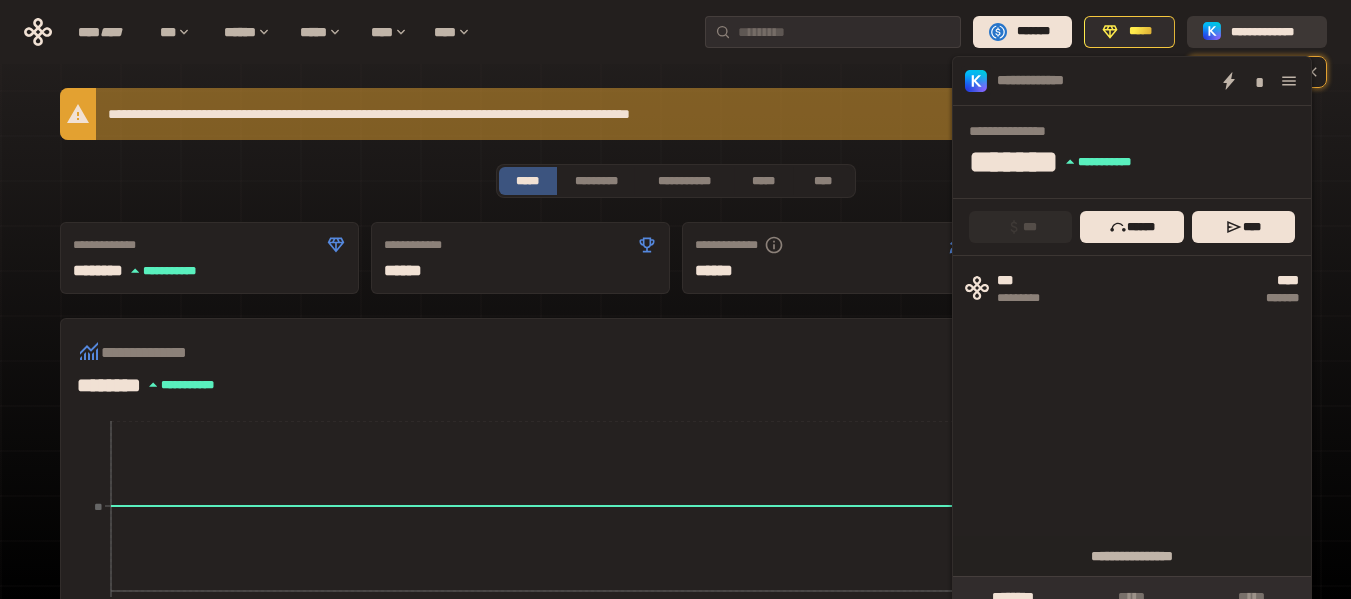 click on "**********" at bounding box center [1257, 32] 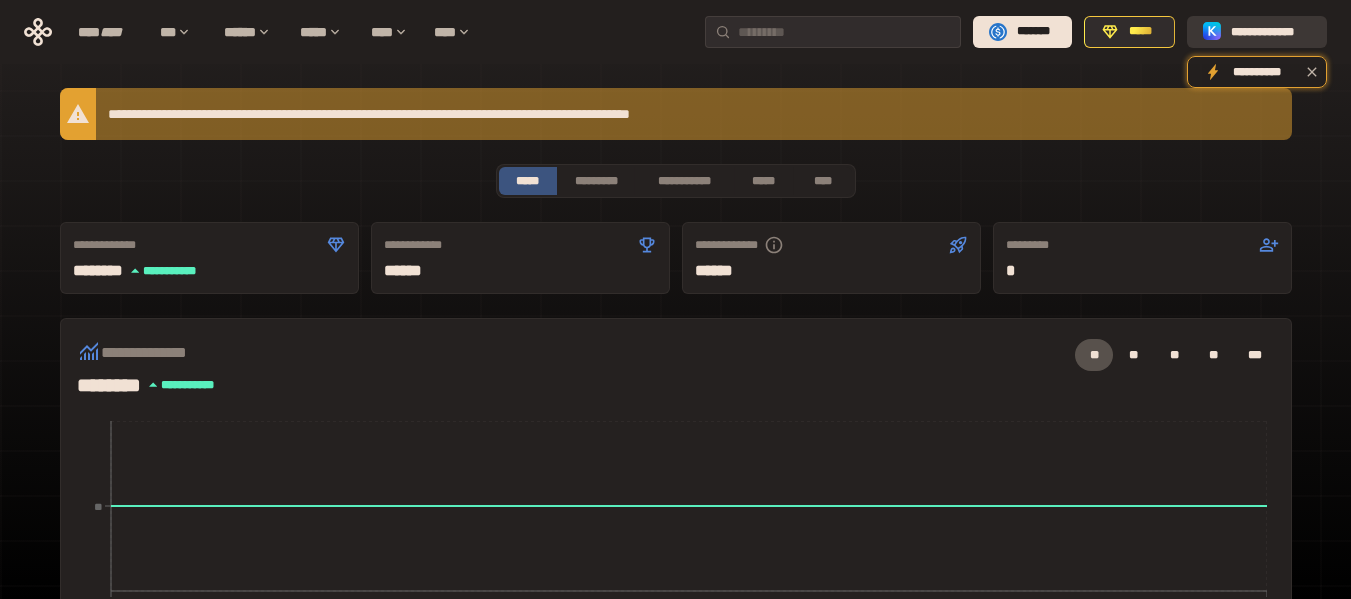 click on "**********" at bounding box center (1257, 32) 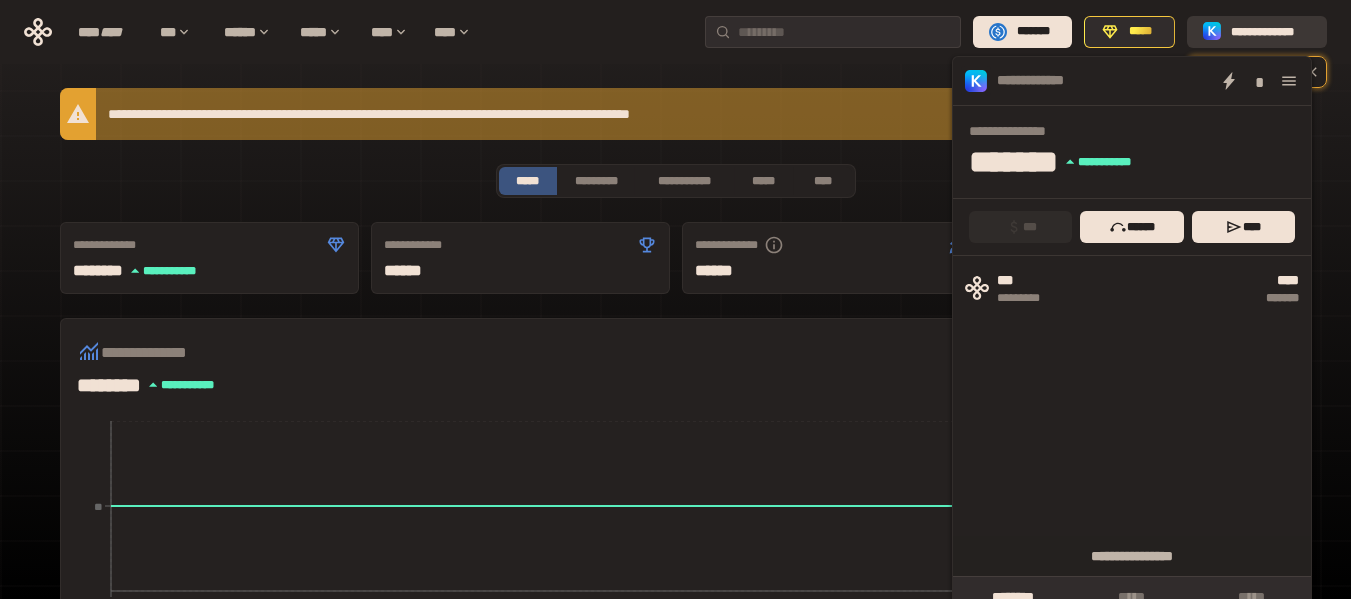 click on "**********" at bounding box center (1257, 32) 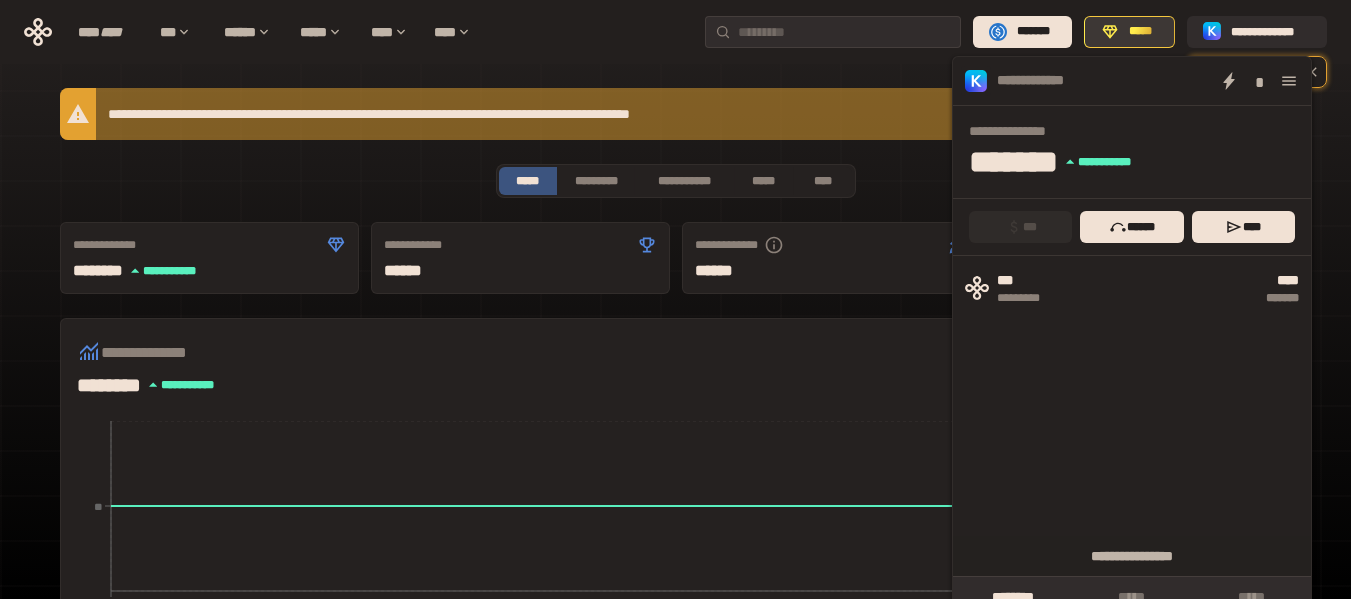 click 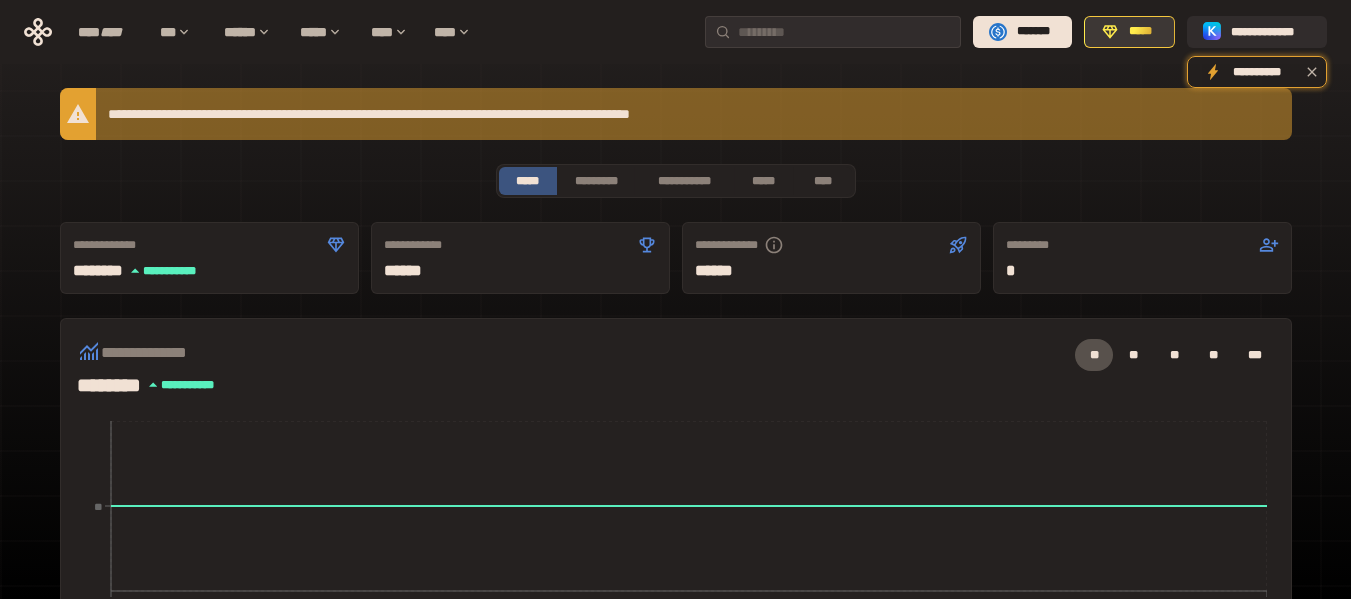 click 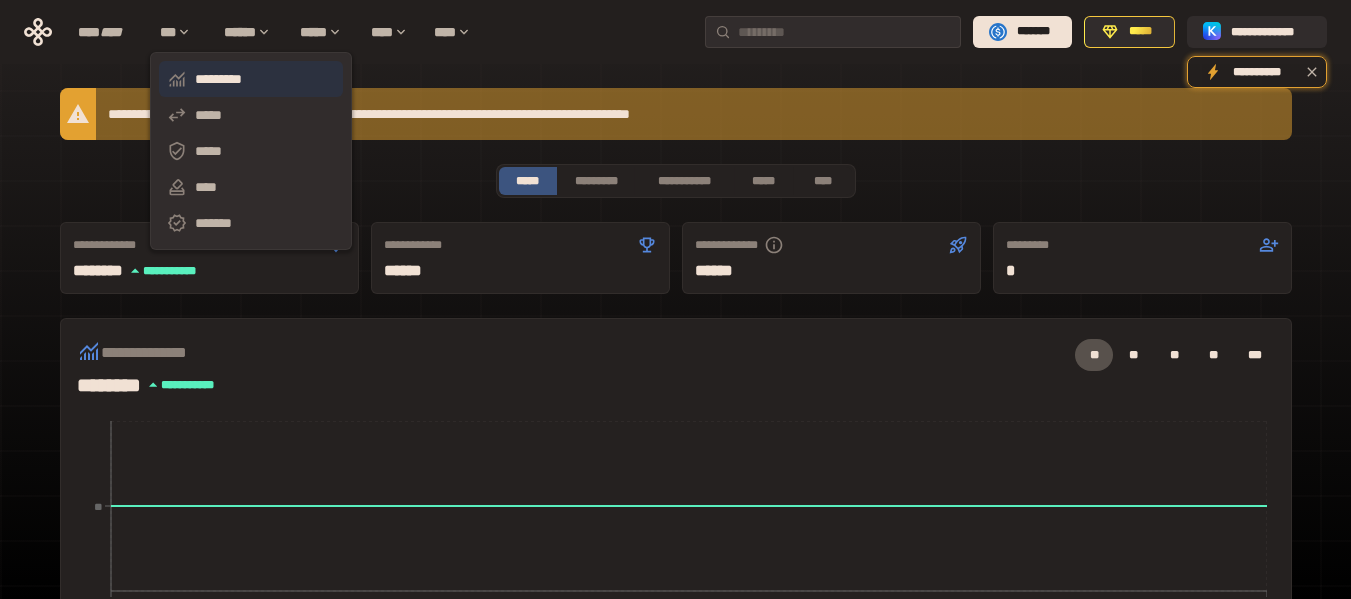 click on "*********" at bounding box center (251, 79) 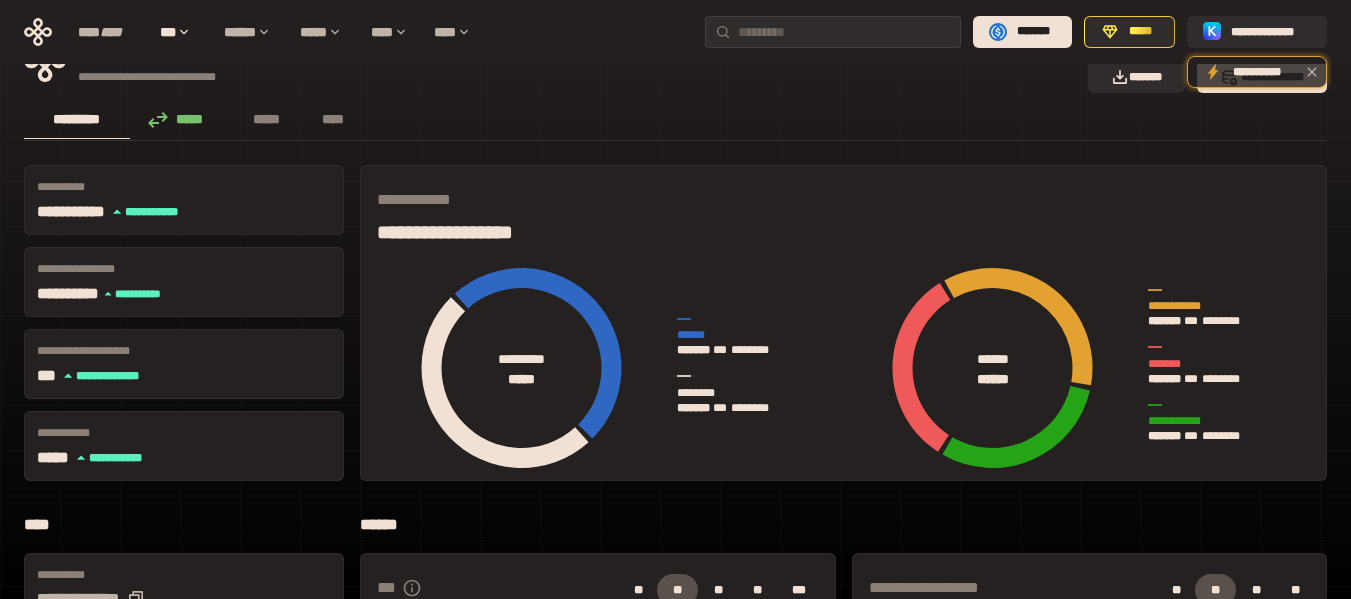 scroll, scrollTop: 0, scrollLeft: 0, axis: both 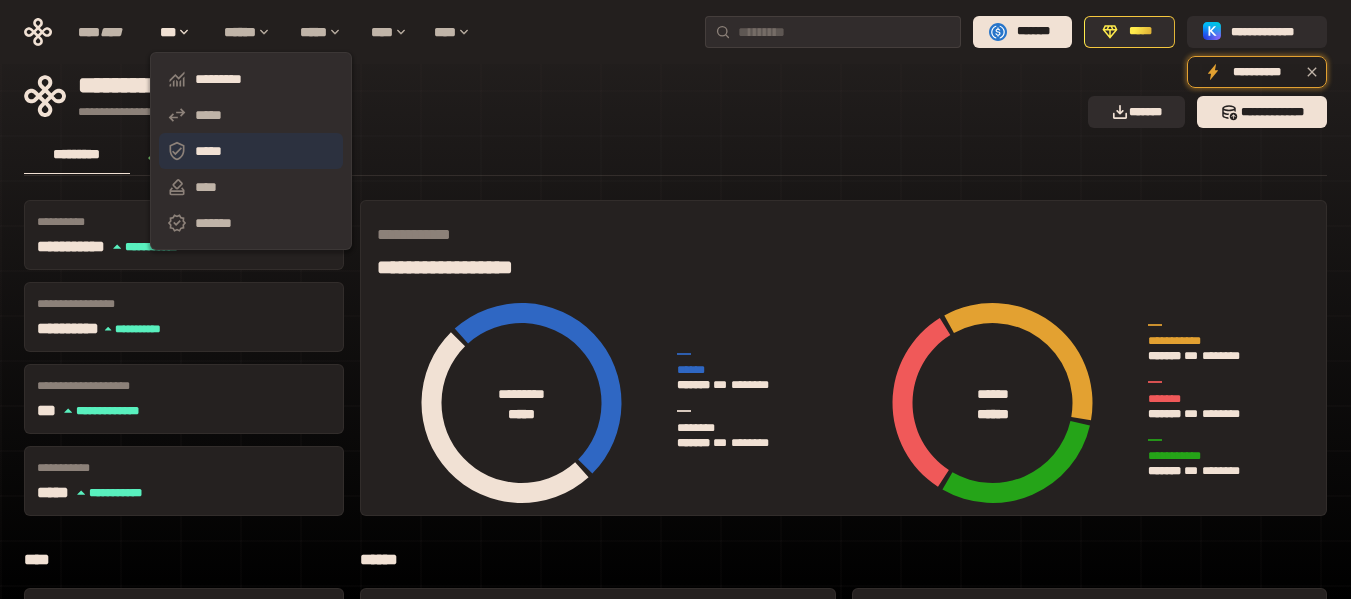 click on "*****" at bounding box center (251, 151) 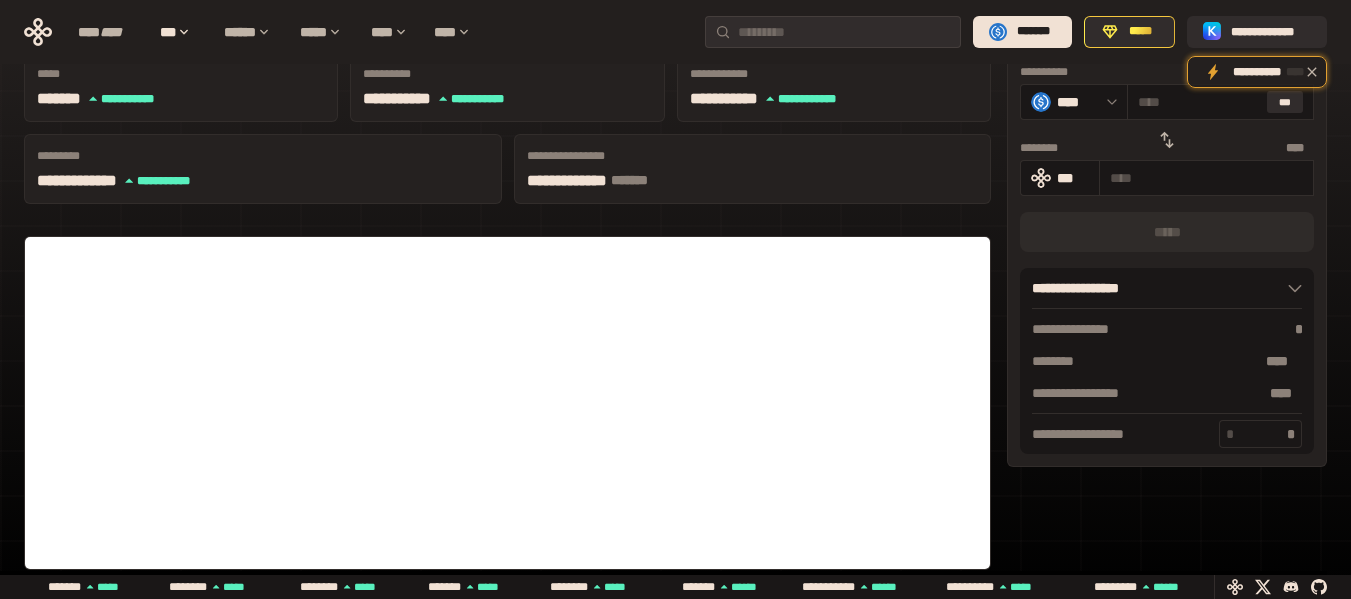 scroll, scrollTop: 300, scrollLeft: 0, axis: vertical 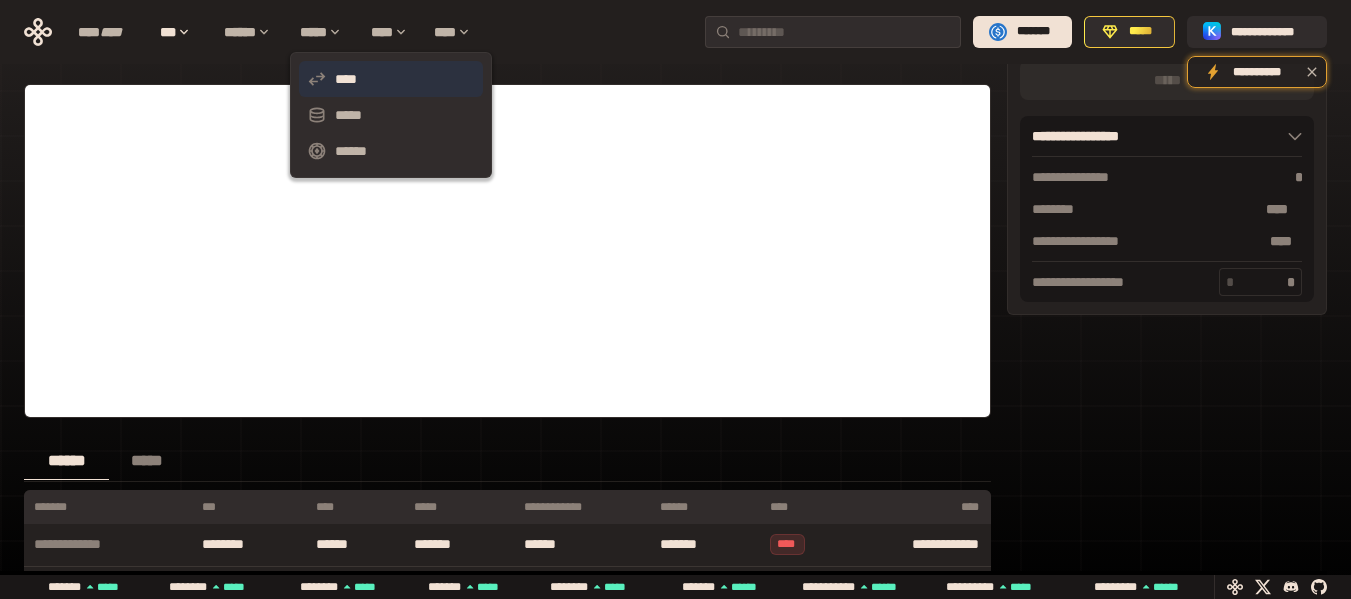 click on "****" at bounding box center (391, 79) 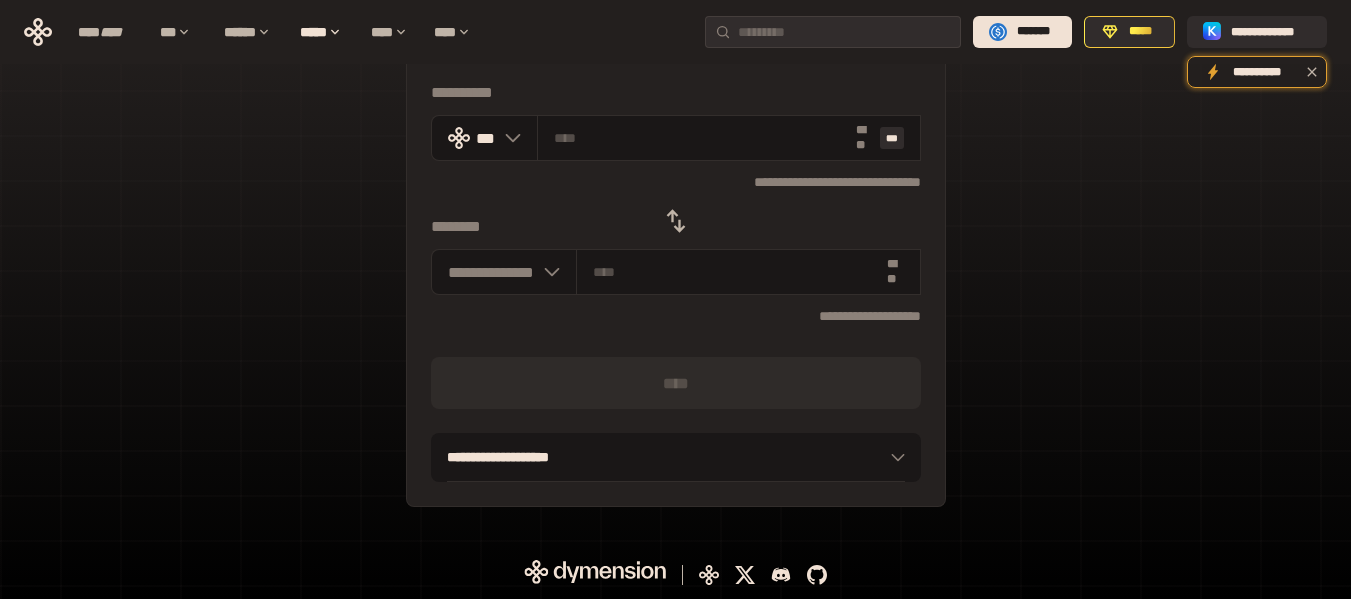scroll, scrollTop: 0, scrollLeft: 0, axis: both 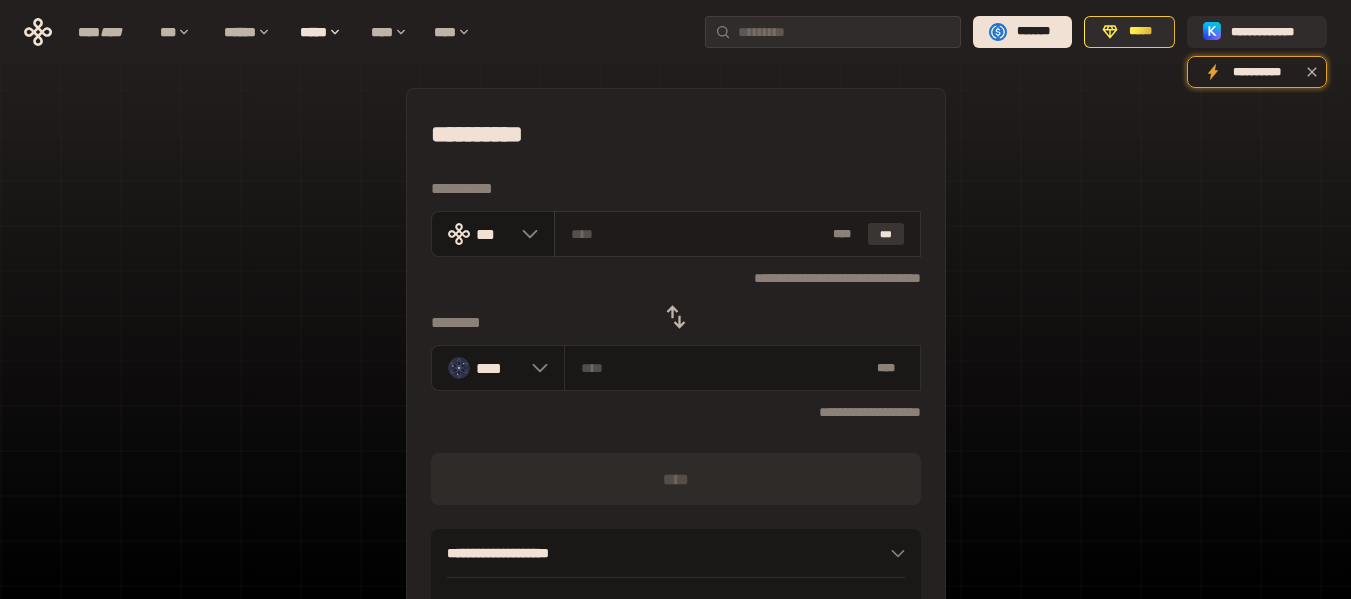 click on "***" at bounding box center (886, 234) 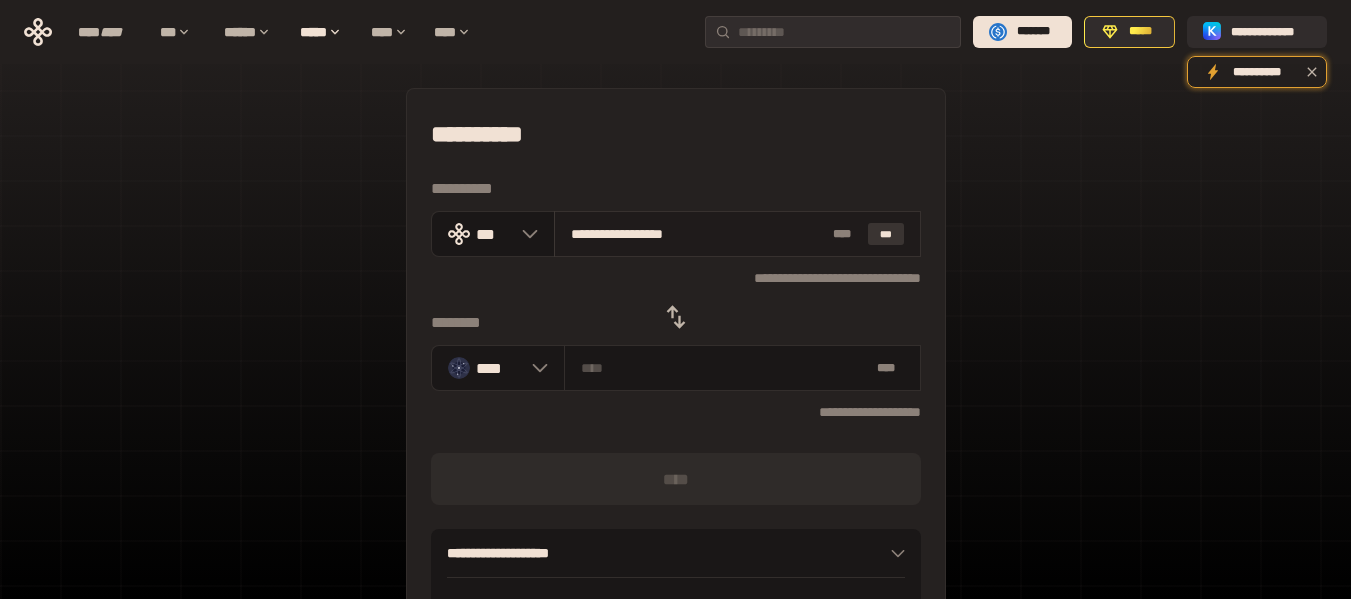 type on "********" 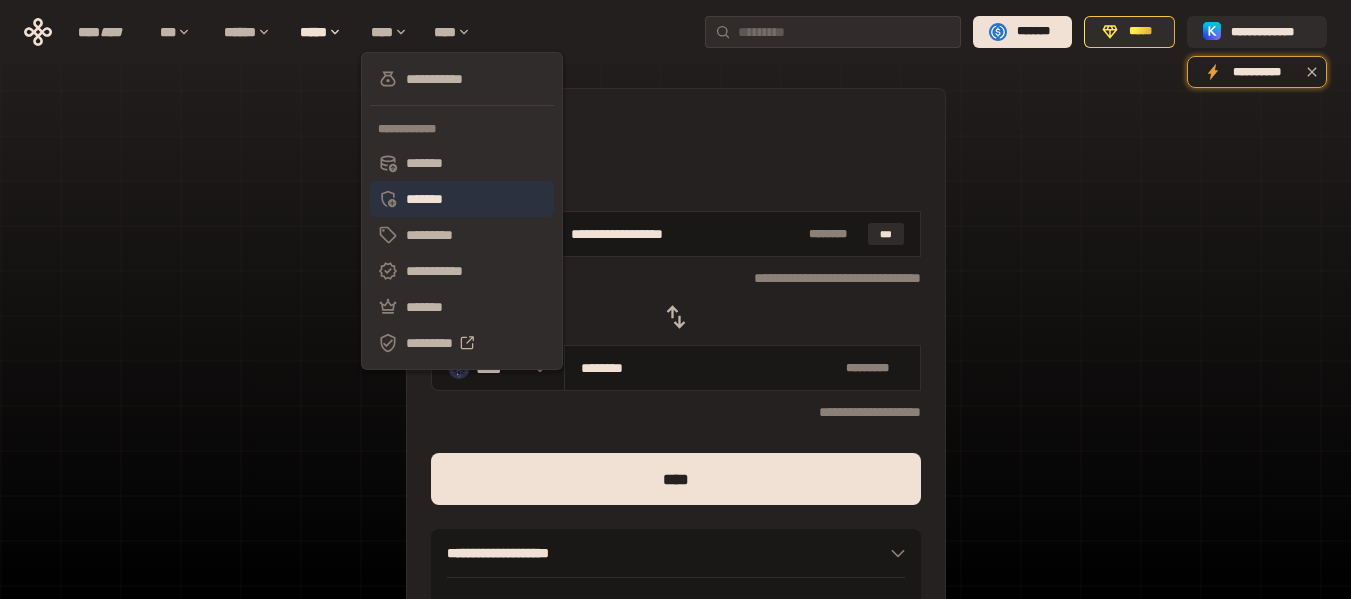 click on "*******" at bounding box center [462, 199] 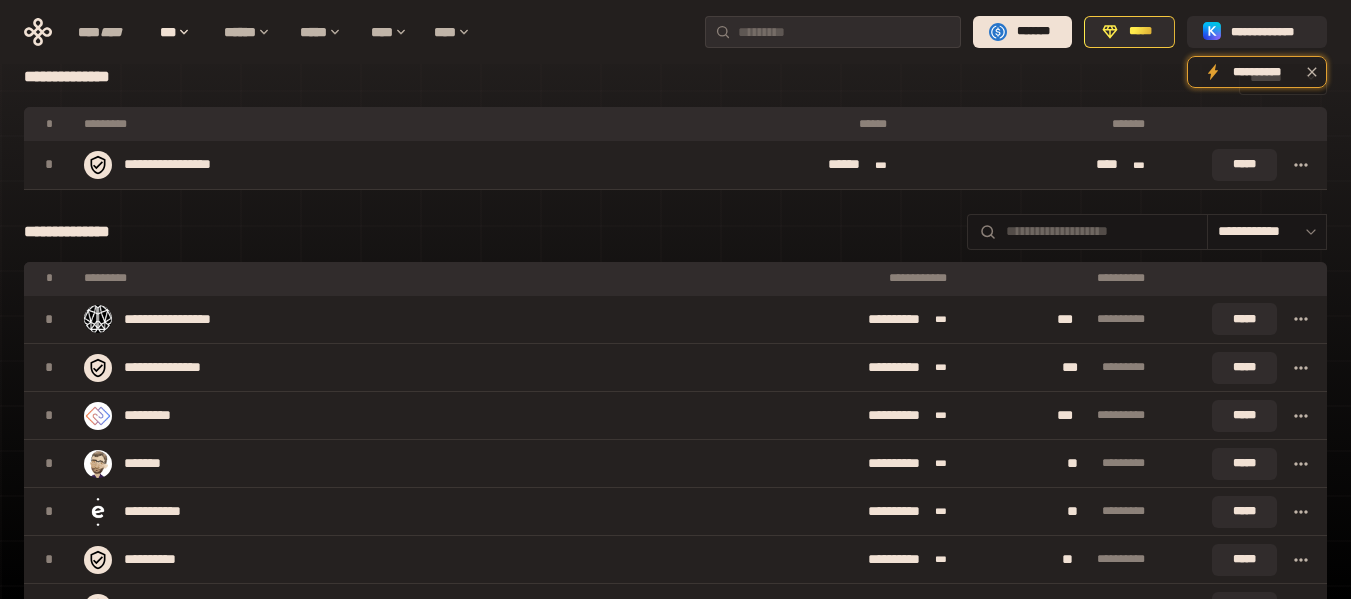 scroll, scrollTop: 200, scrollLeft: 0, axis: vertical 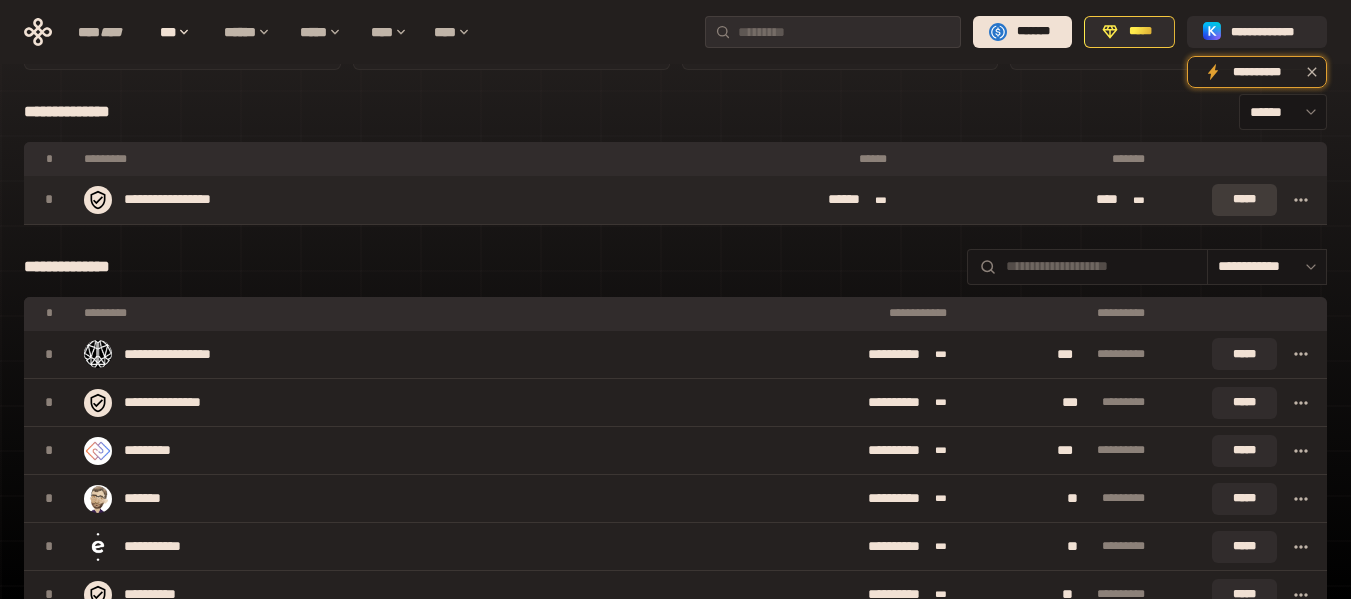 click on "*****" at bounding box center [1244, 200] 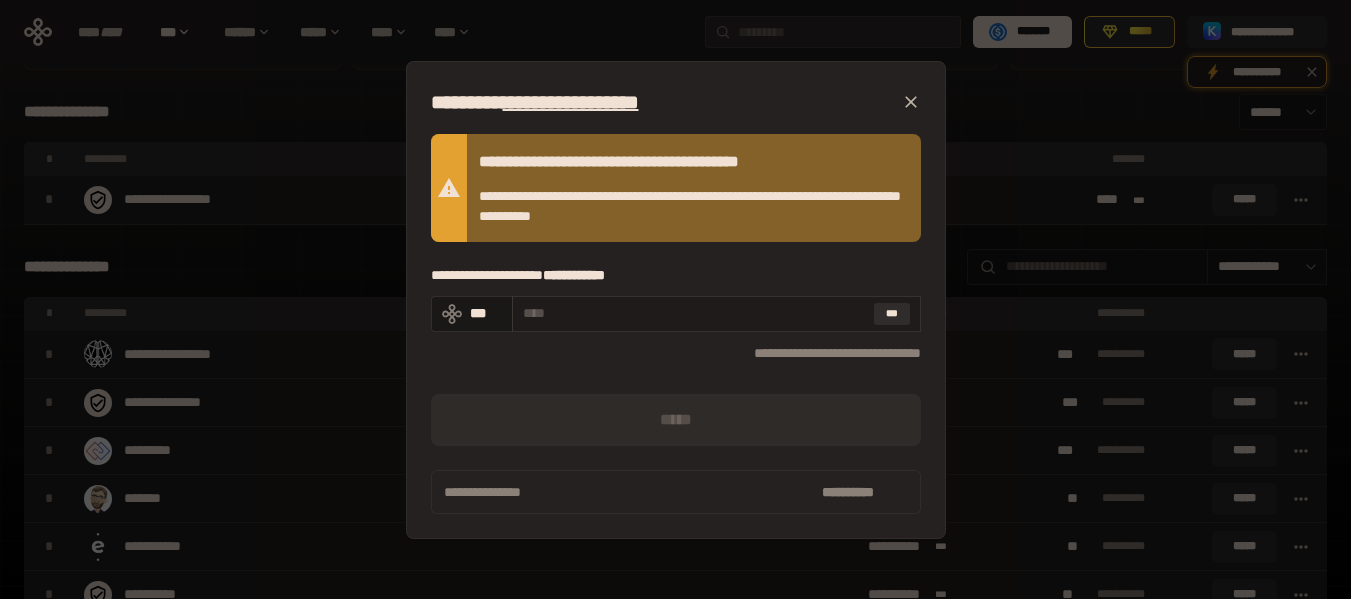 click at bounding box center [694, 313] 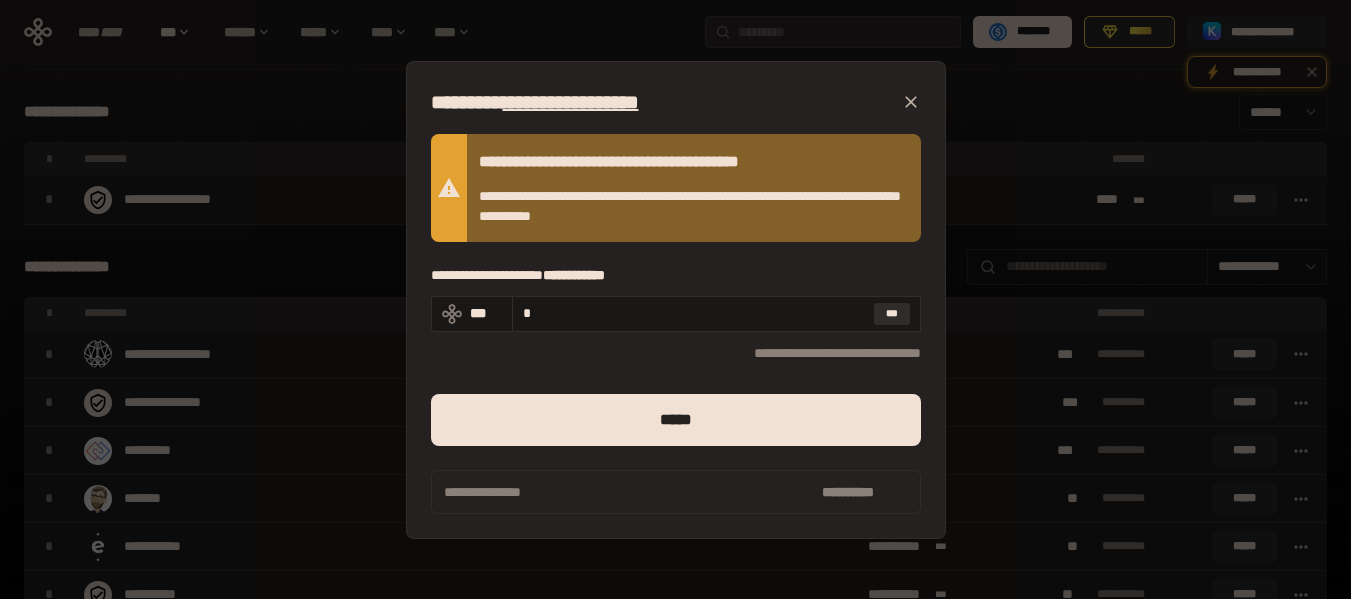 type on "*" 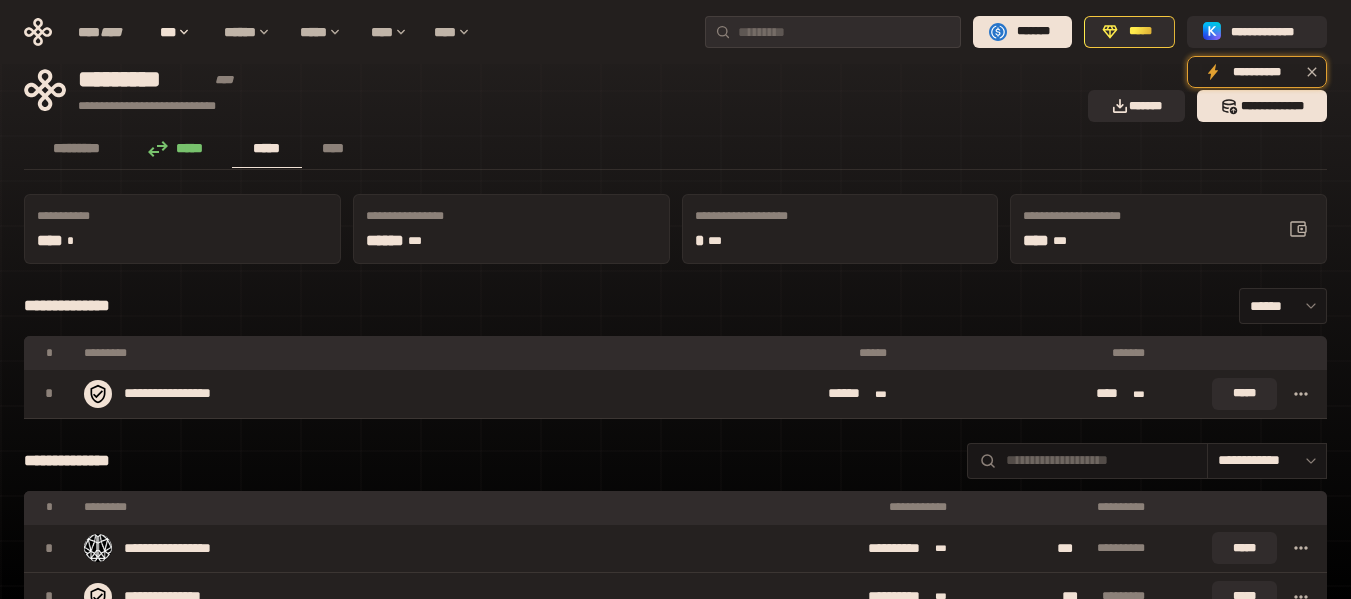 scroll, scrollTop: 0, scrollLeft: 0, axis: both 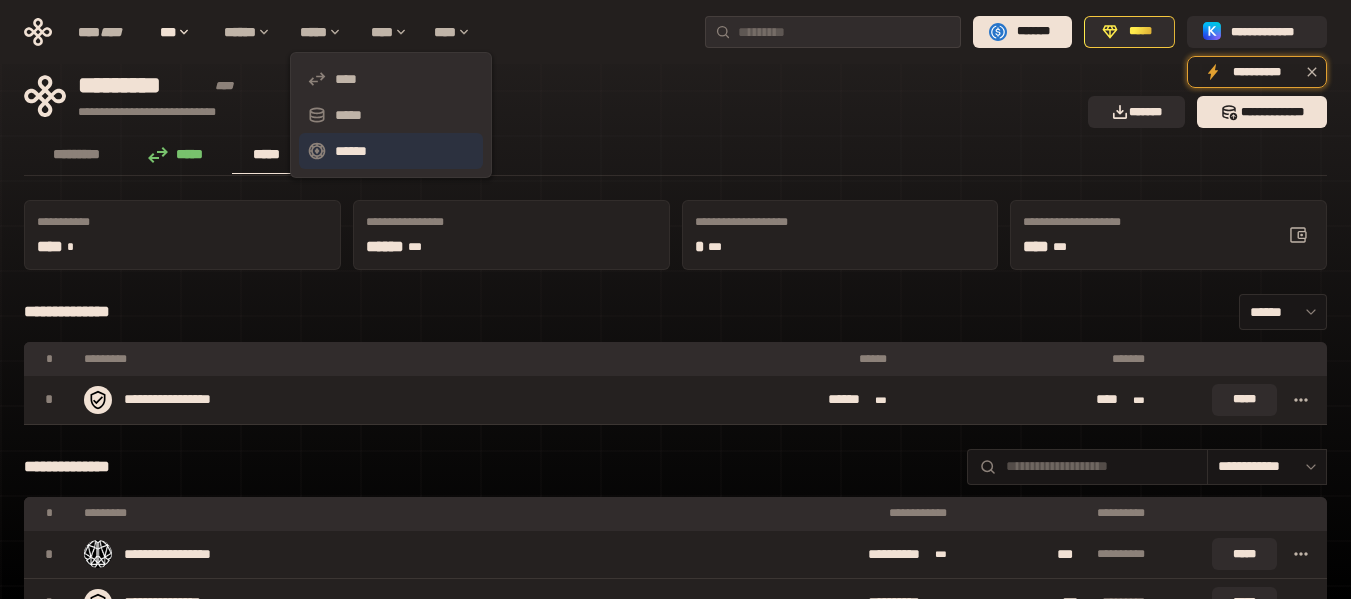 click on "******" at bounding box center (391, 151) 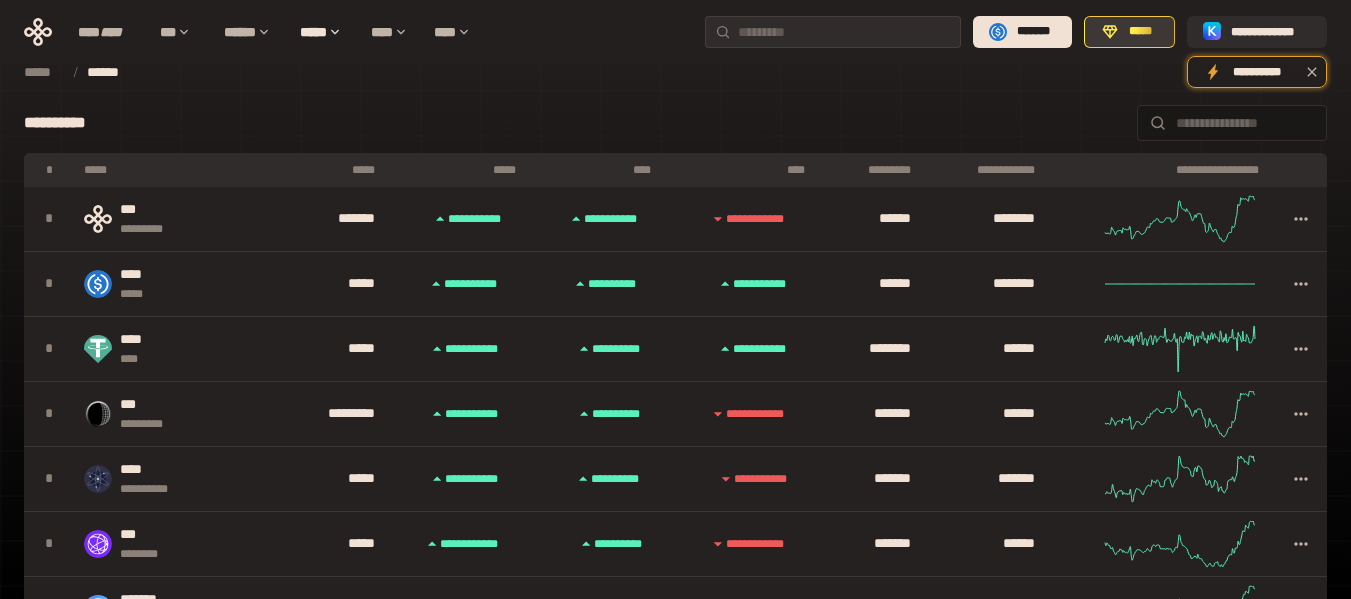 click 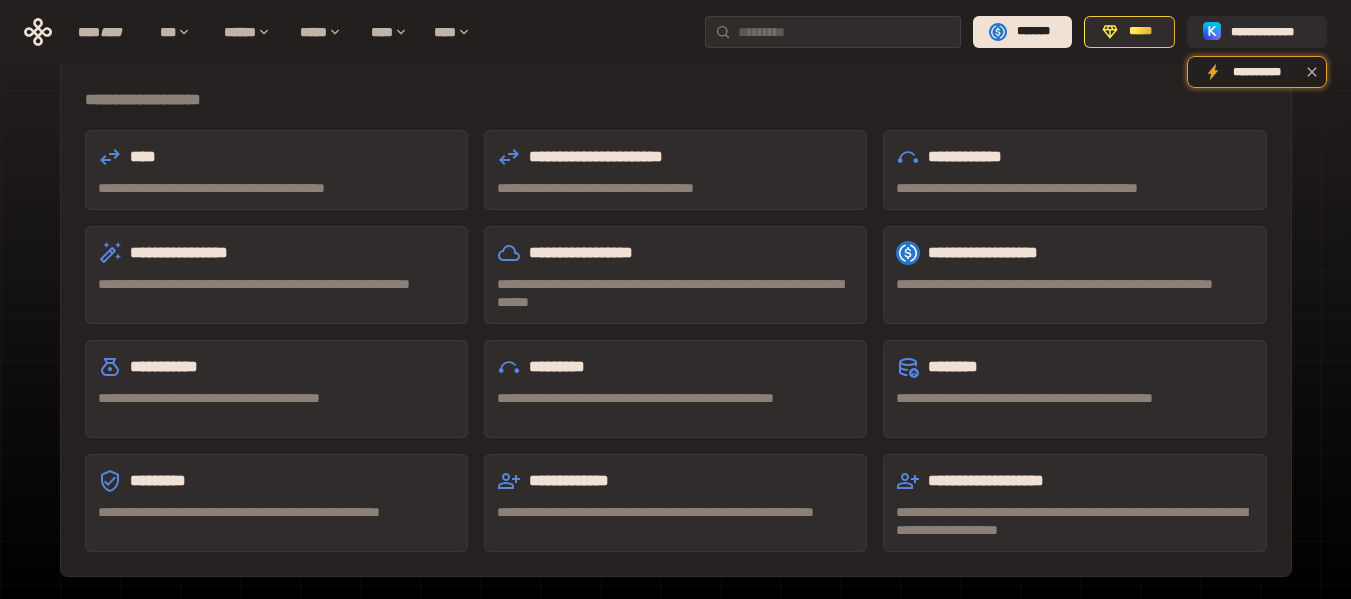 scroll, scrollTop: 600, scrollLeft: 0, axis: vertical 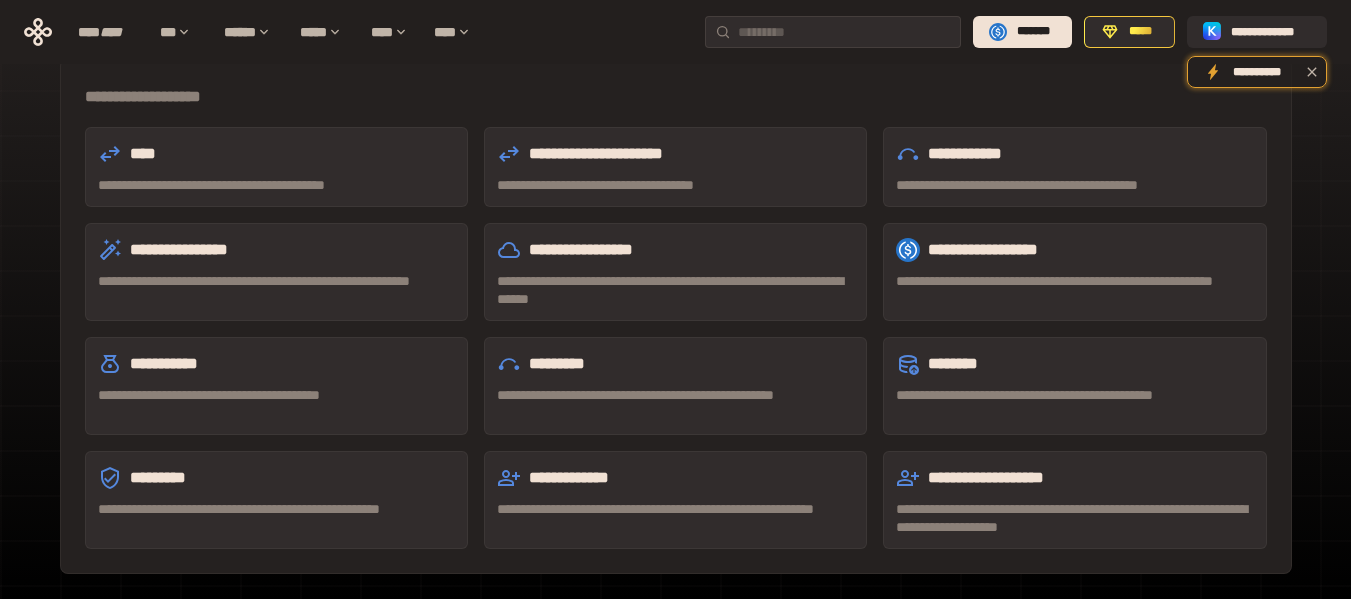 click on "****" at bounding box center (276, 154) 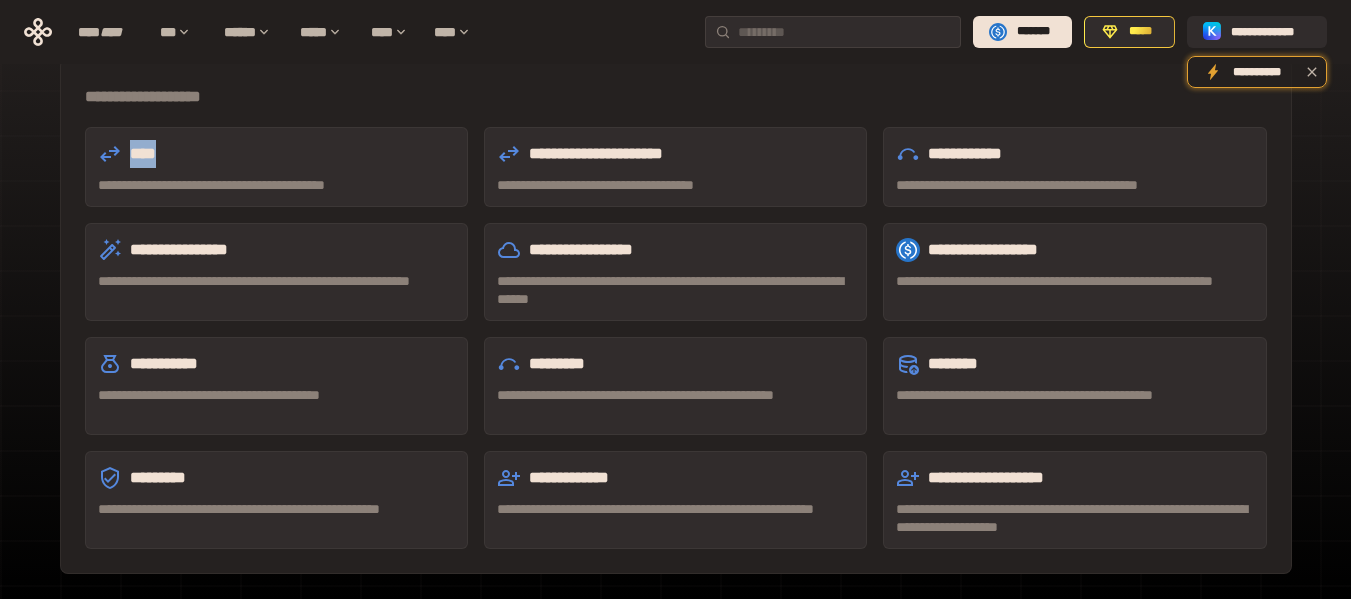 click on "****" at bounding box center (276, 154) 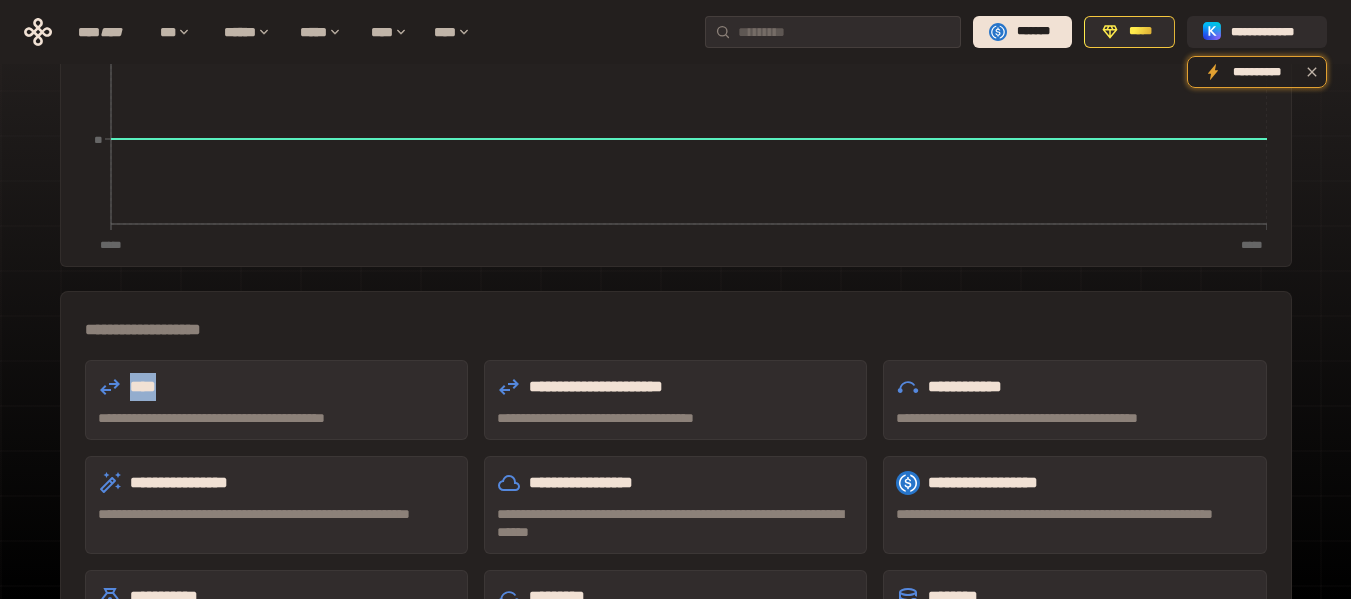 scroll, scrollTop: 667, scrollLeft: 0, axis: vertical 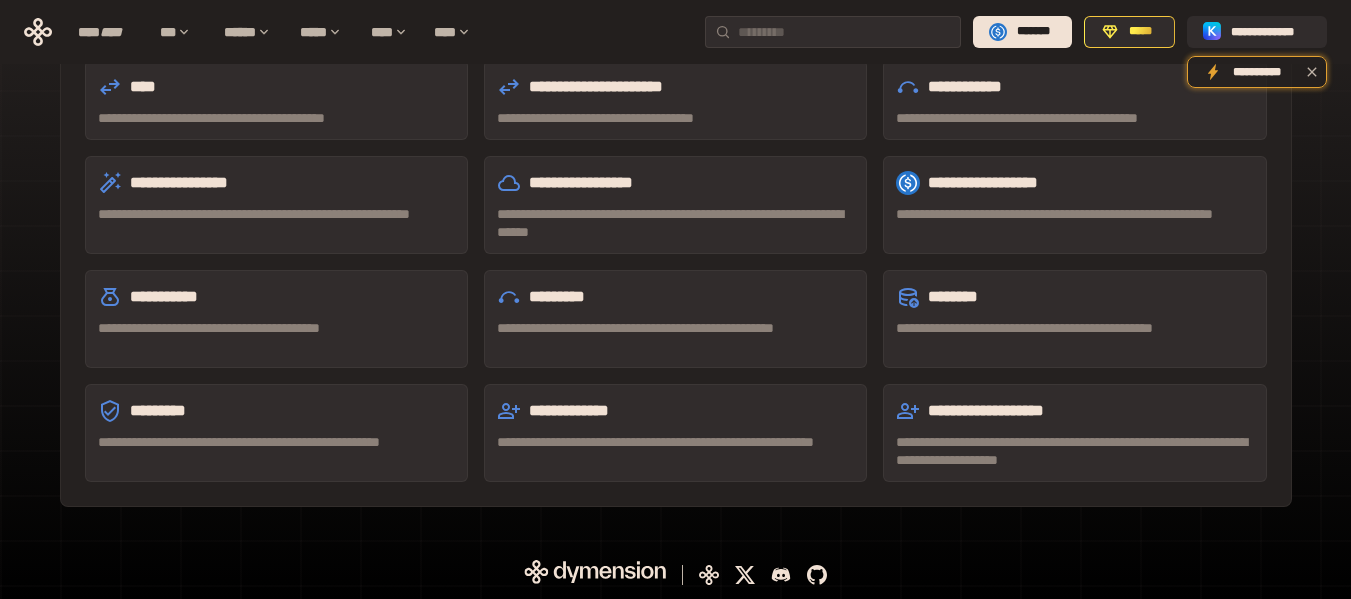 click on "**********" at bounding box center (675, 411) 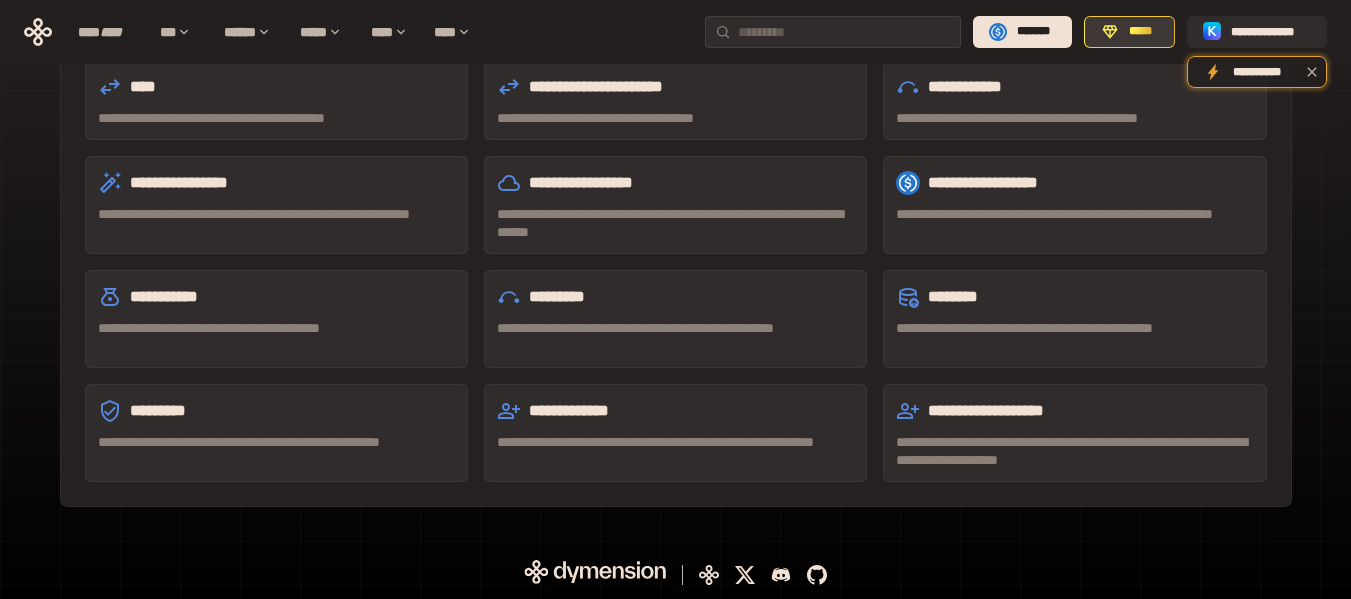 click on "*****" at bounding box center [1140, 32] 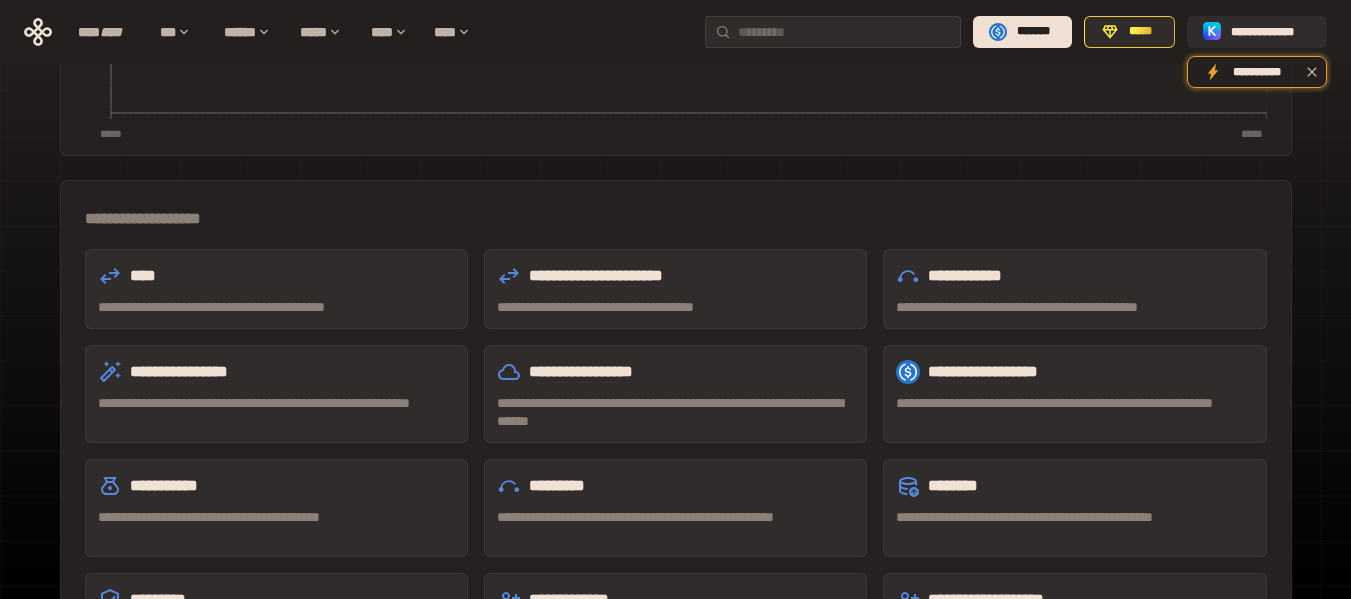 scroll, scrollTop: 267, scrollLeft: 0, axis: vertical 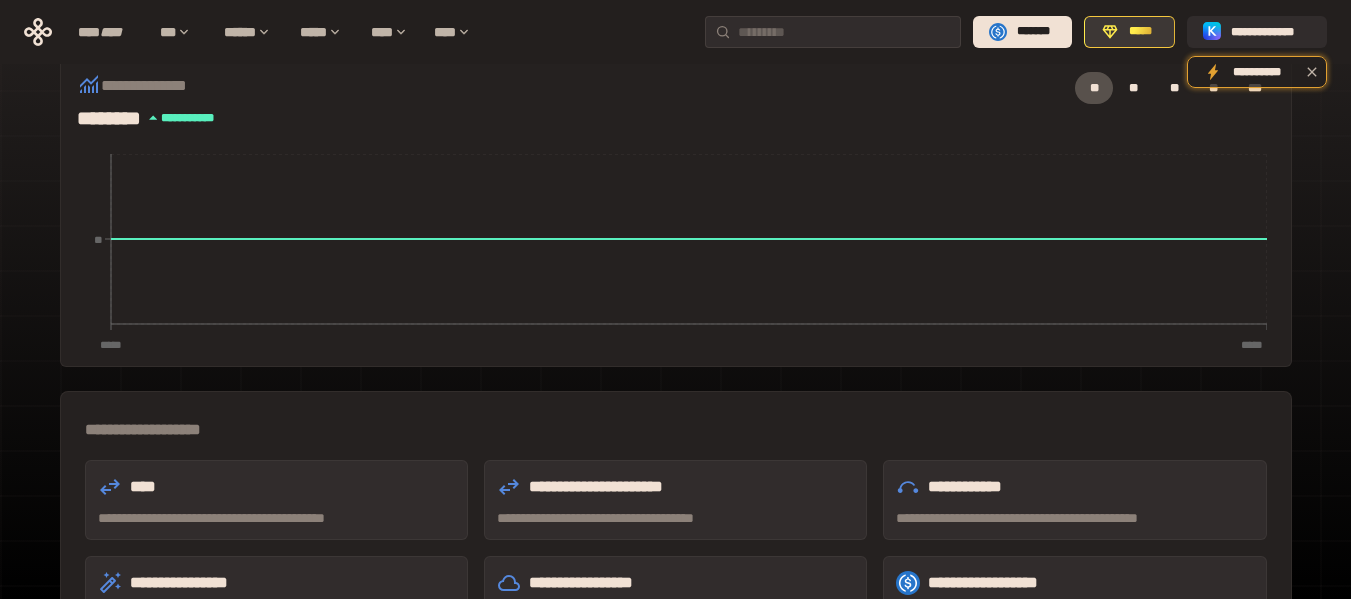 click on "*****" at bounding box center (1129, 32) 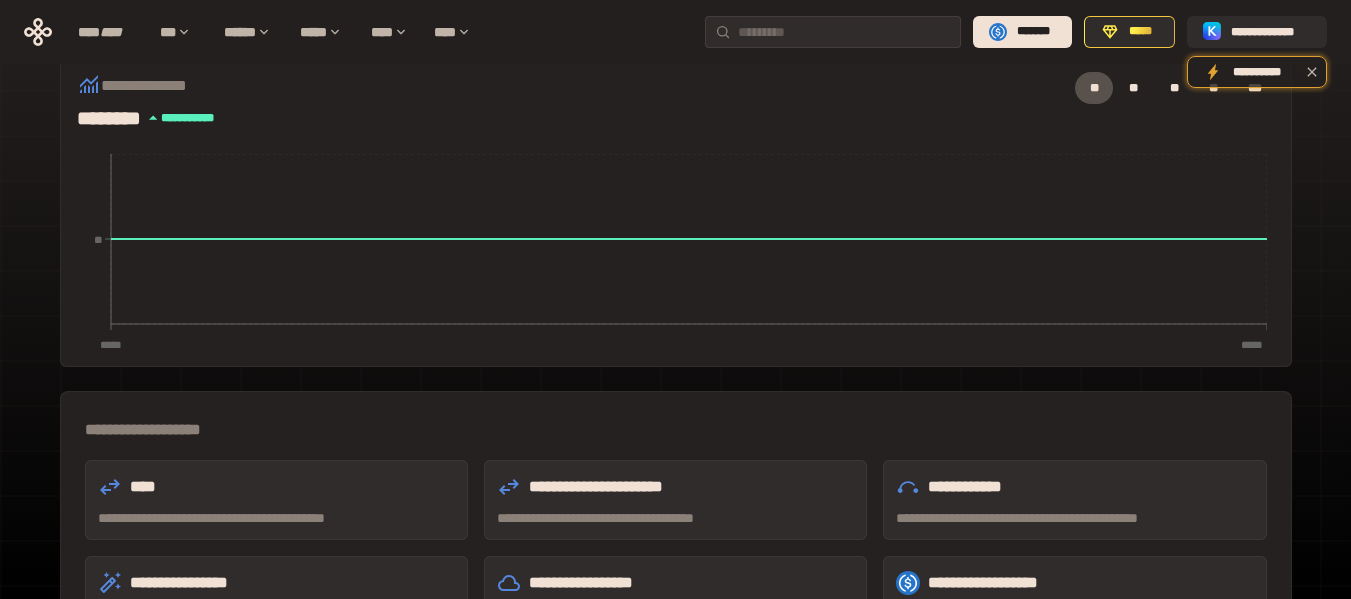 scroll, scrollTop: 0, scrollLeft: 0, axis: both 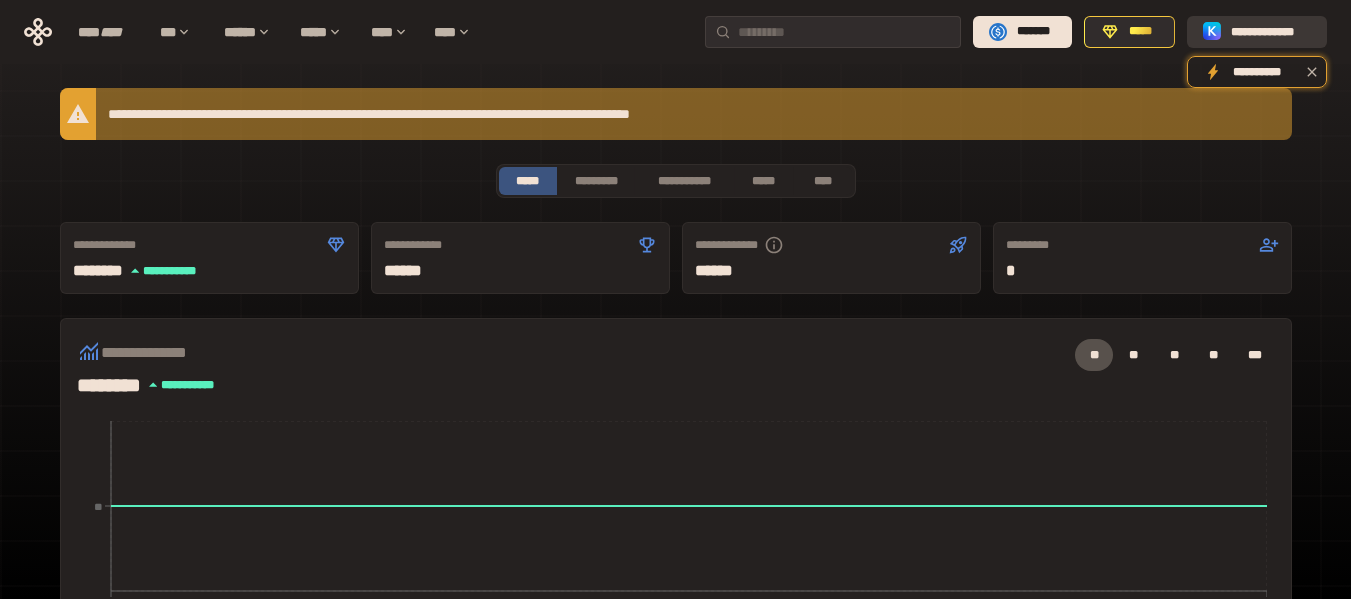 click on "**********" at bounding box center (1271, 32) 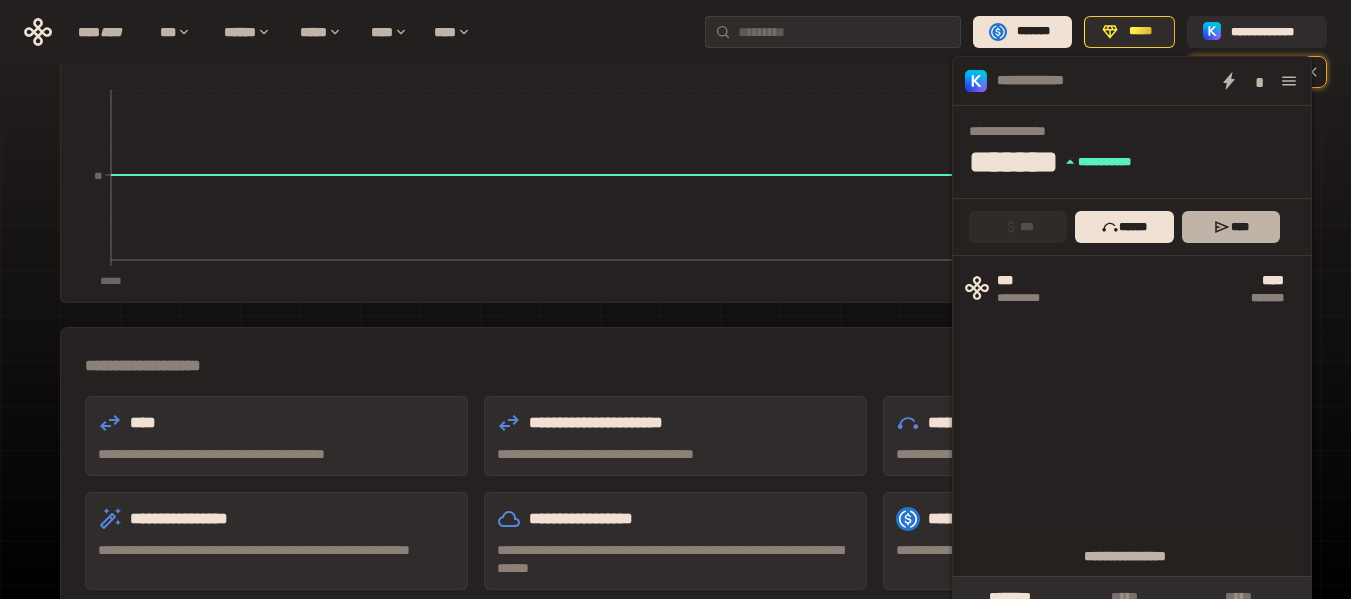 scroll, scrollTop: 400, scrollLeft: 0, axis: vertical 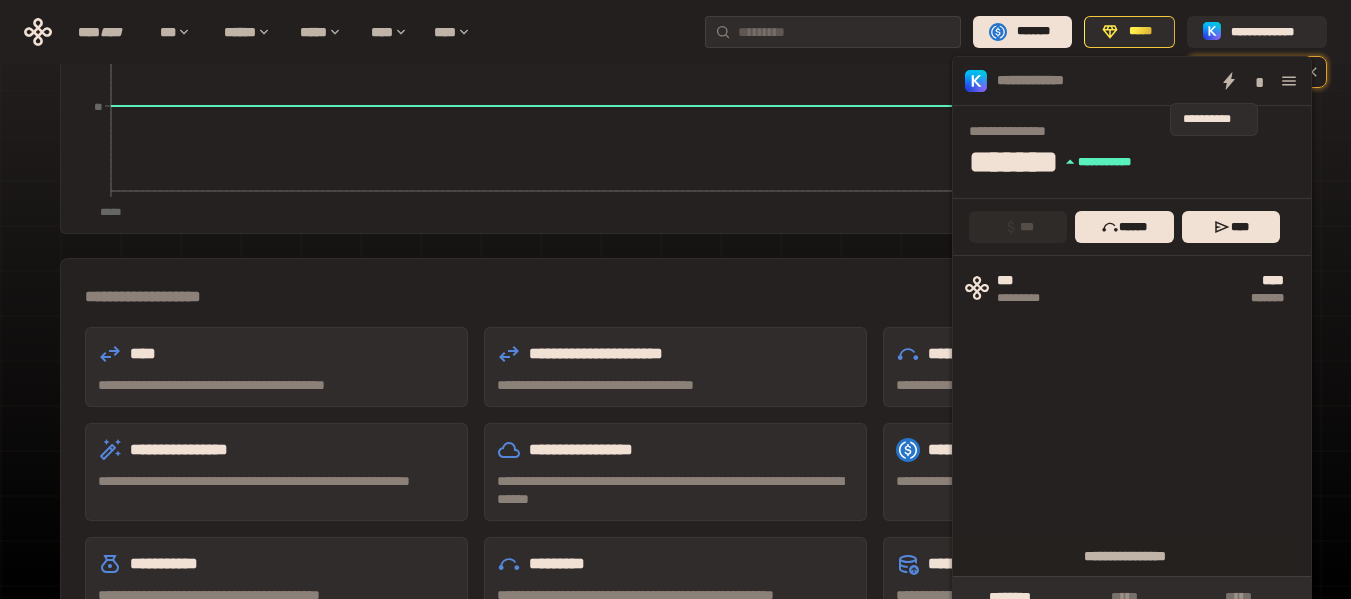 click 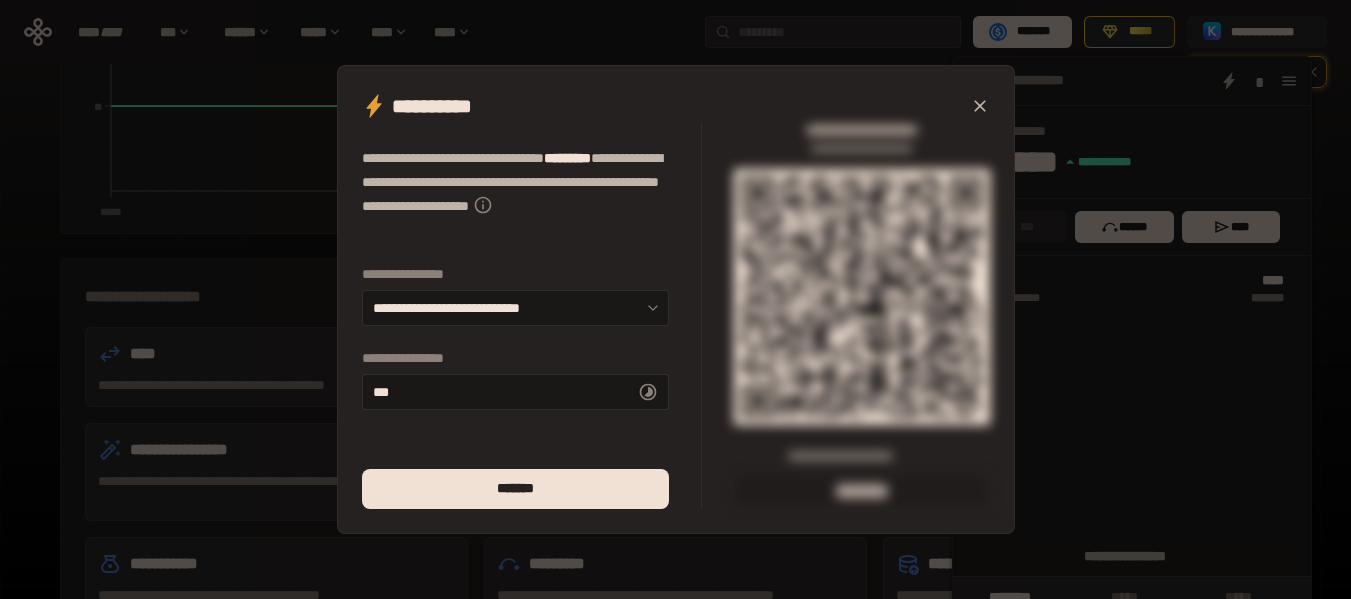 click at bounding box center [980, 106] 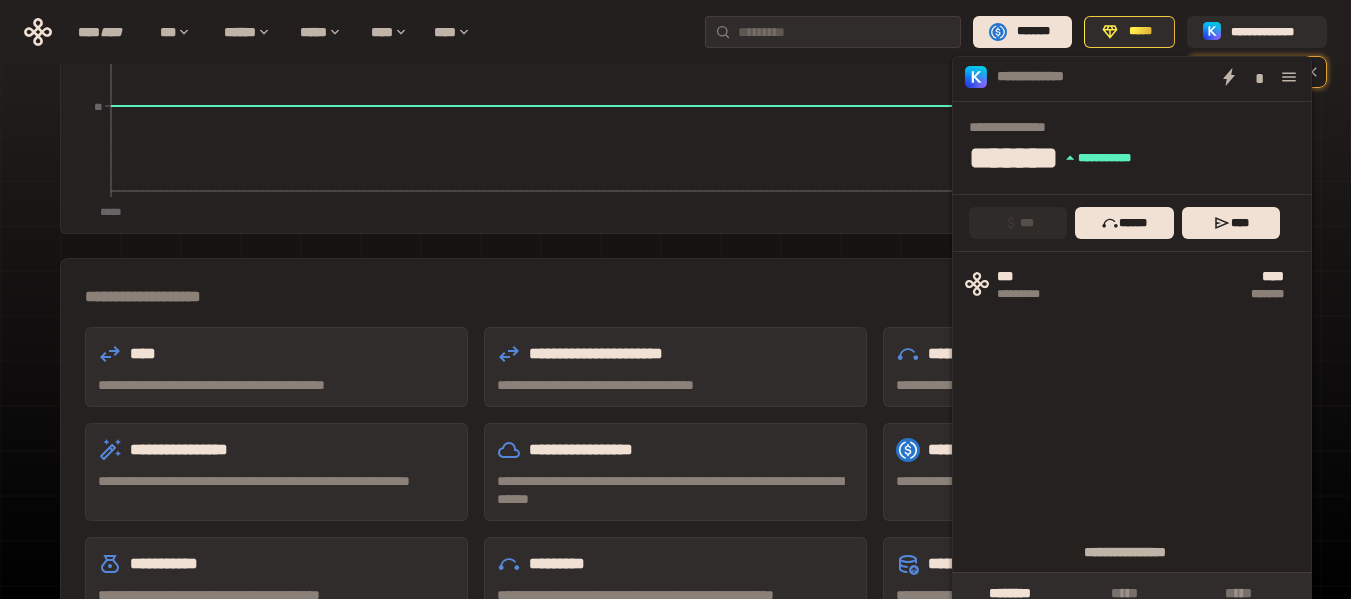 scroll, scrollTop: 0, scrollLeft: 0, axis: both 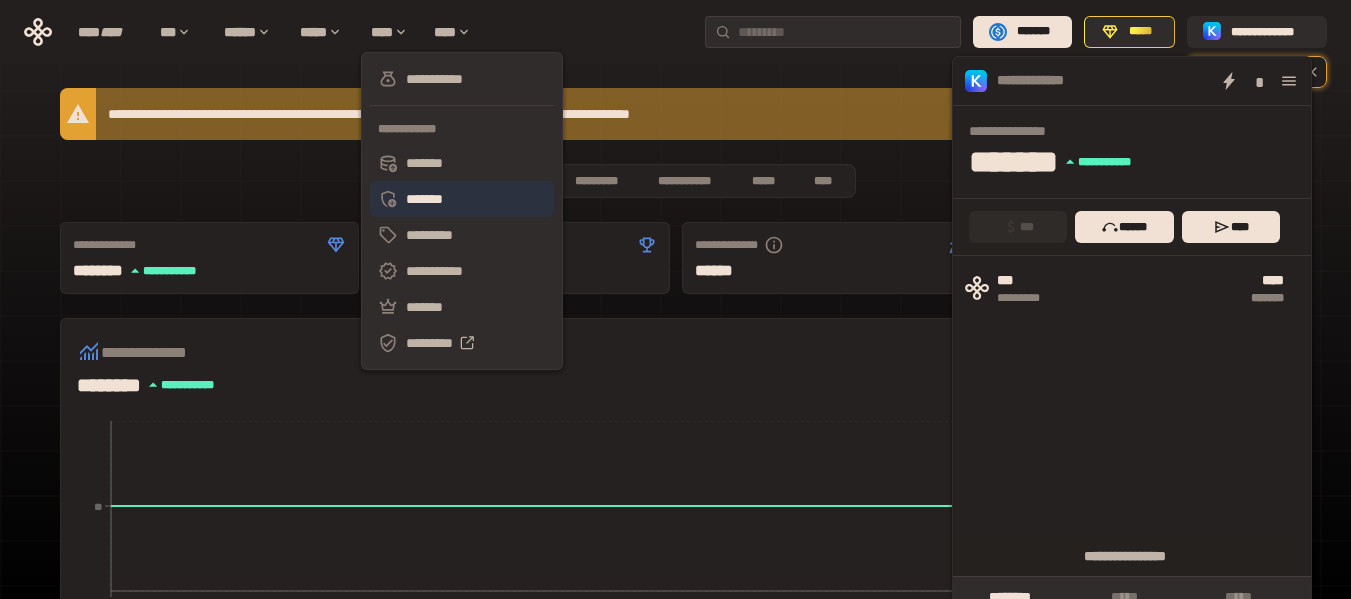 click on "*******" at bounding box center (462, 199) 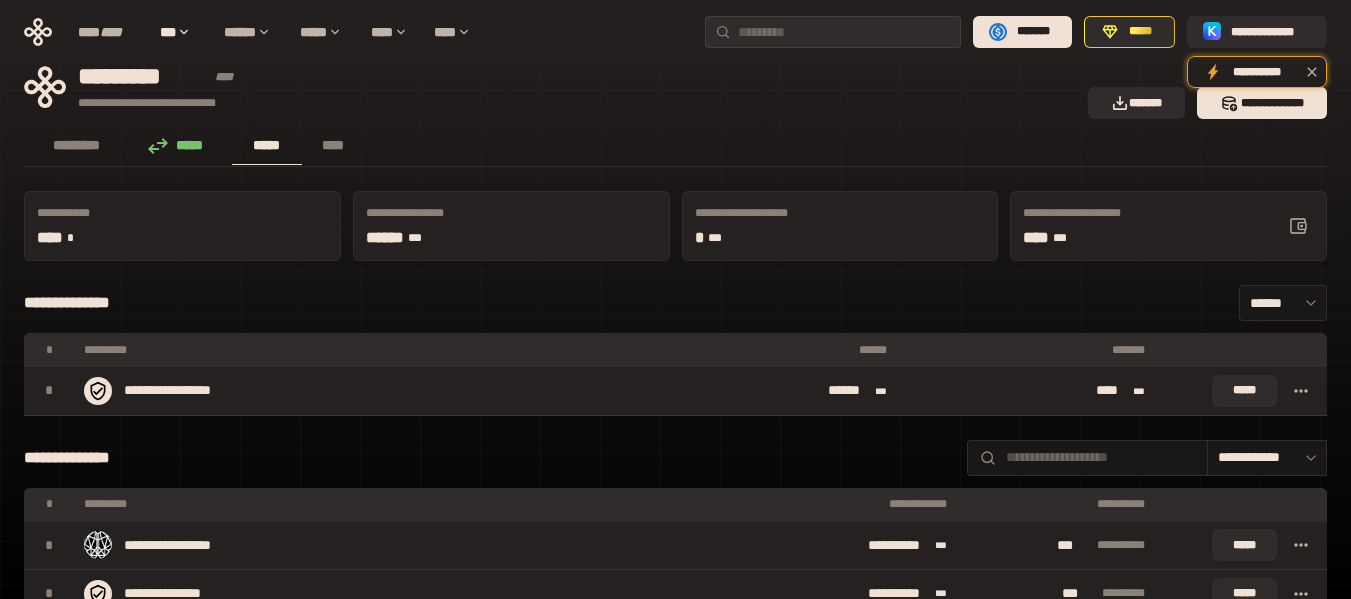scroll, scrollTop: 0, scrollLeft: 0, axis: both 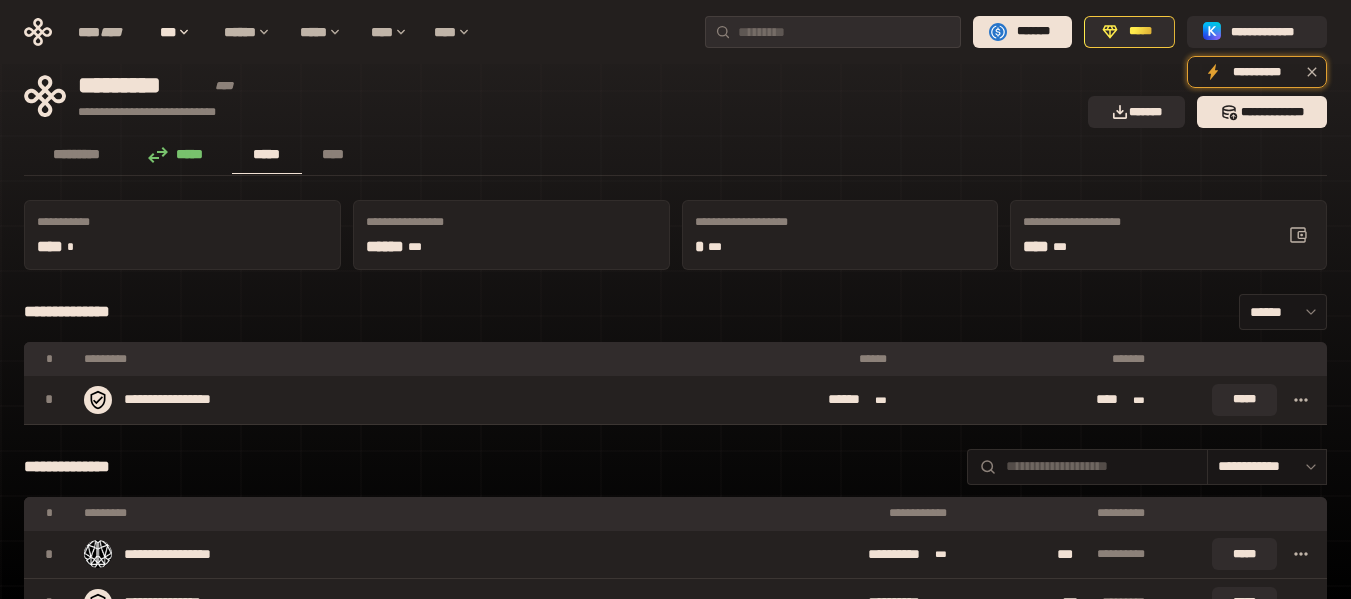 click on "**********" at bounding box center [550, 96] 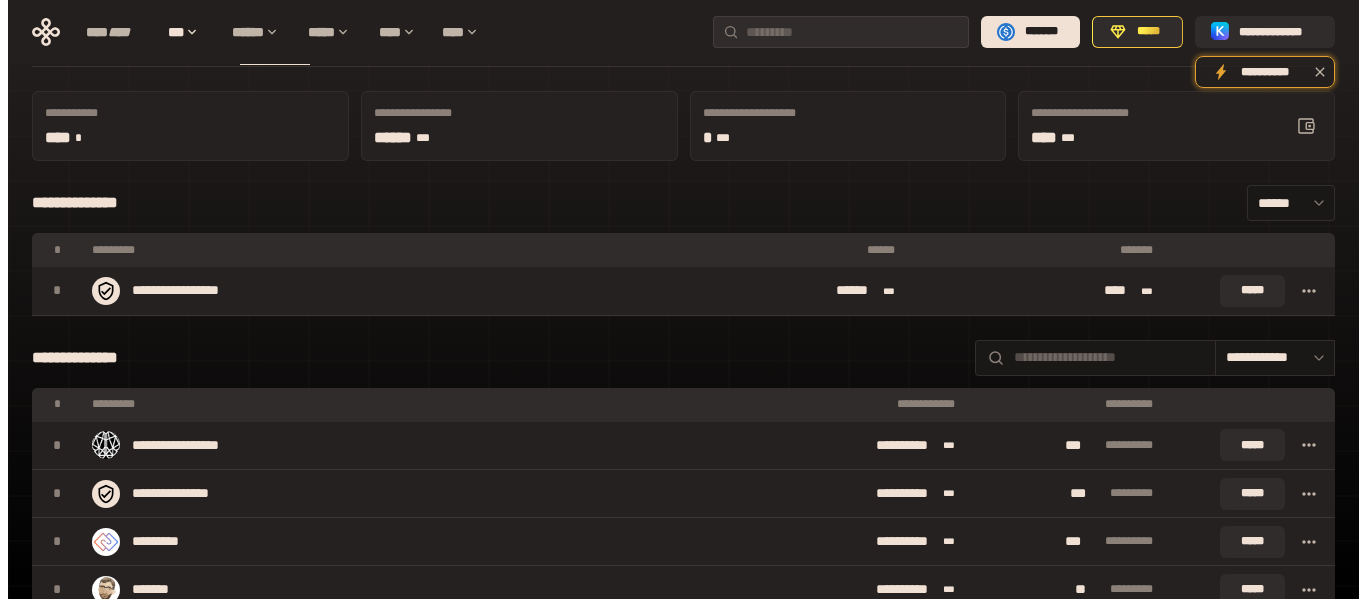 scroll, scrollTop: 0, scrollLeft: 0, axis: both 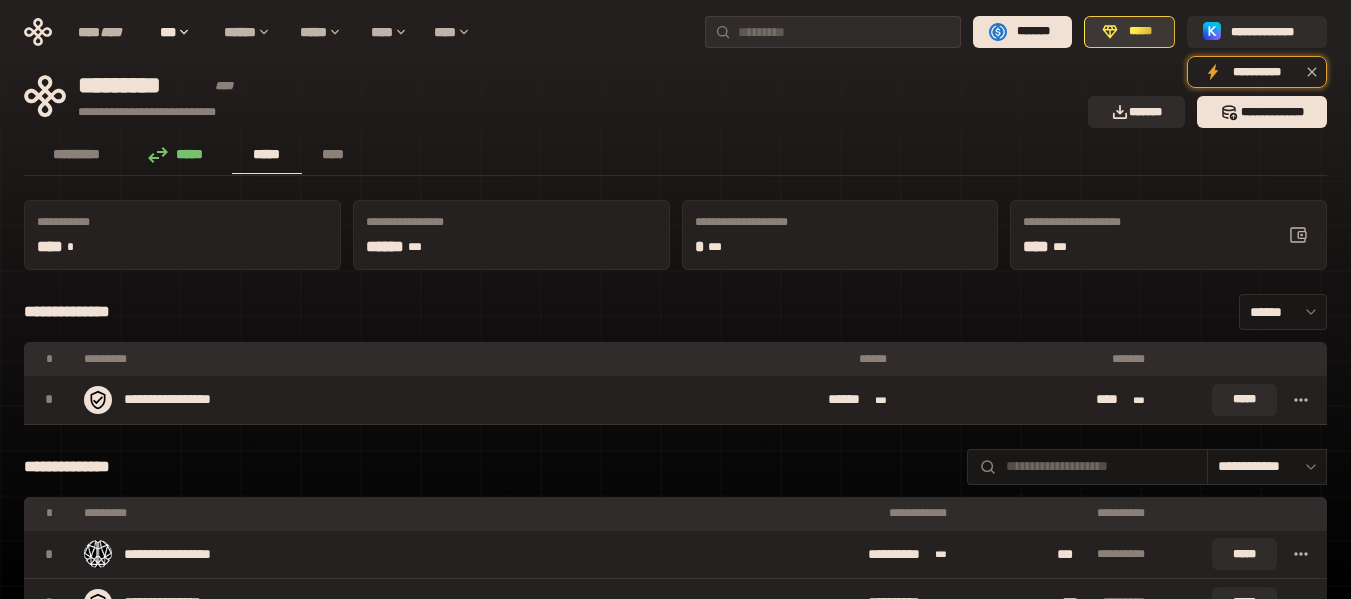 click on "*****" at bounding box center [1140, 32] 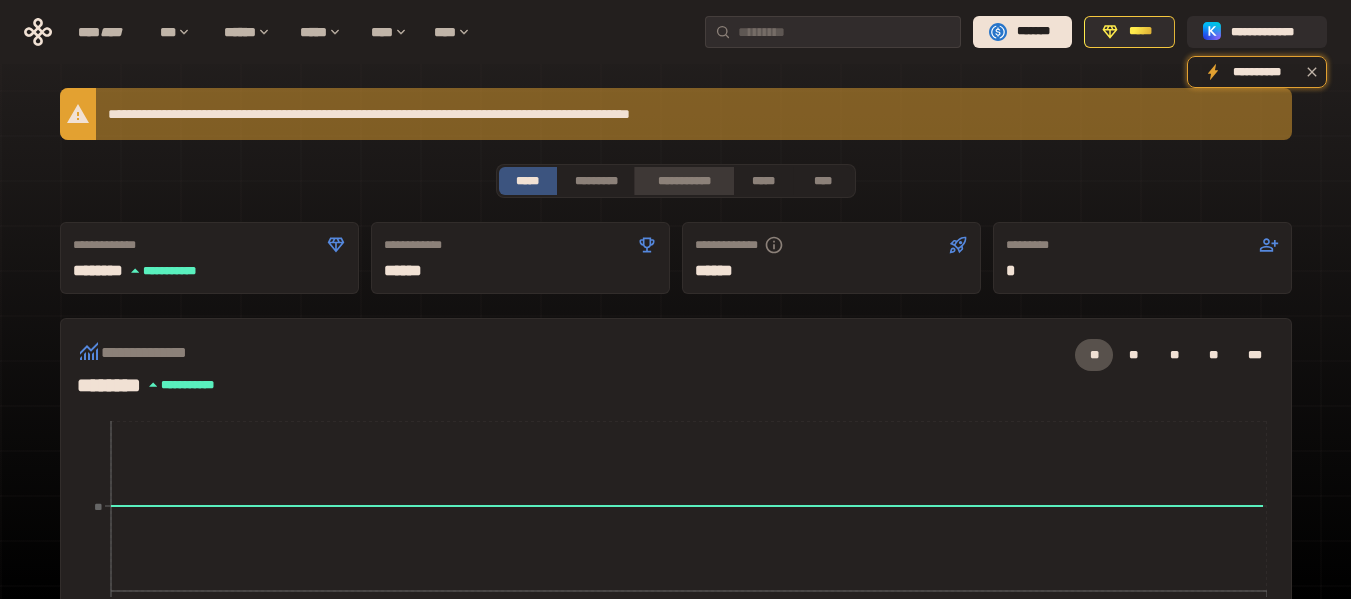 click on "**********" at bounding box center [683, 181] 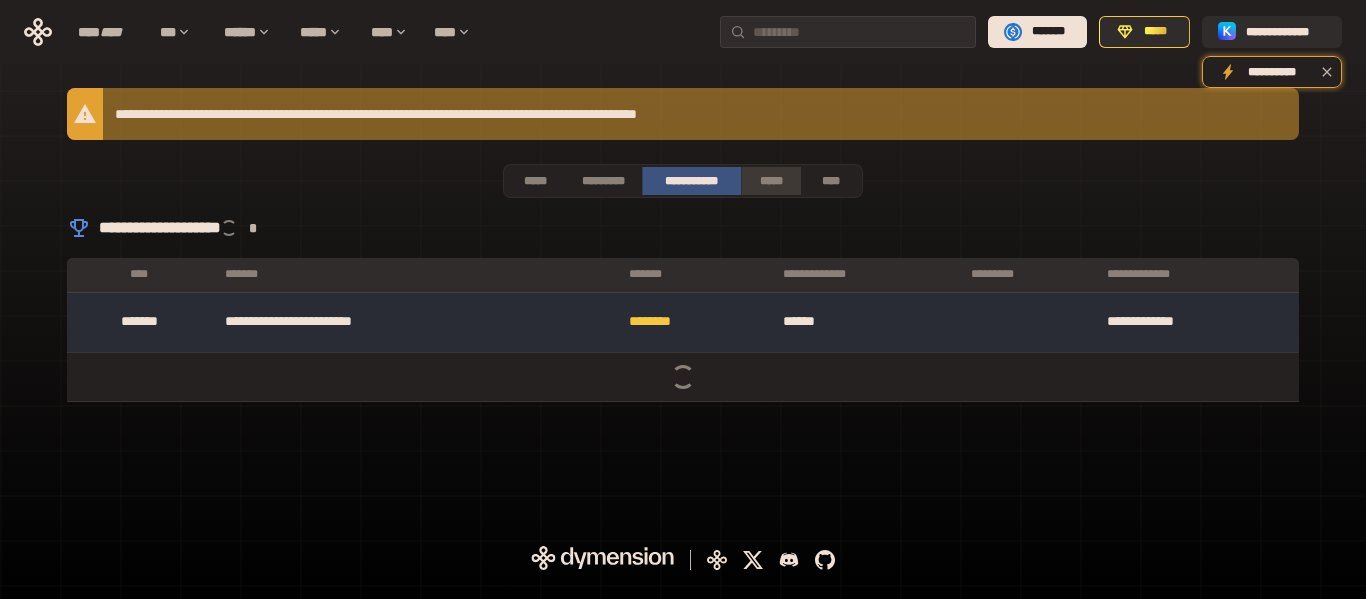 click on "*****" at bounding box center [770, 181] 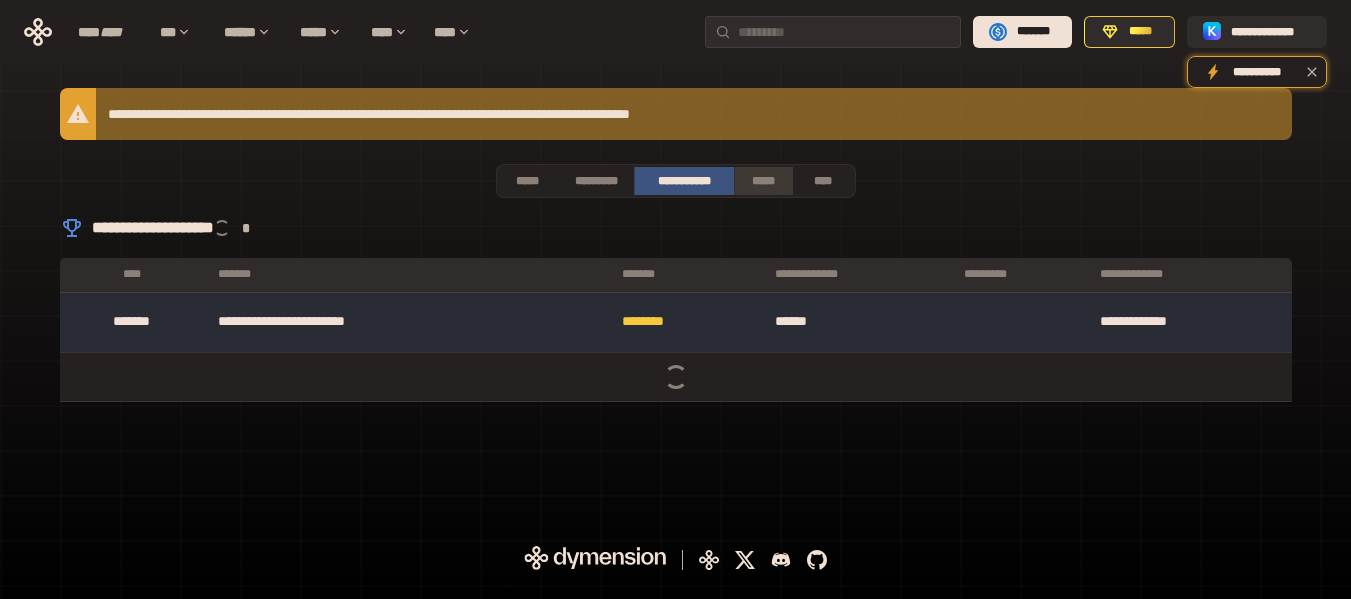 click on "*****" at bounding box center [763, 181] 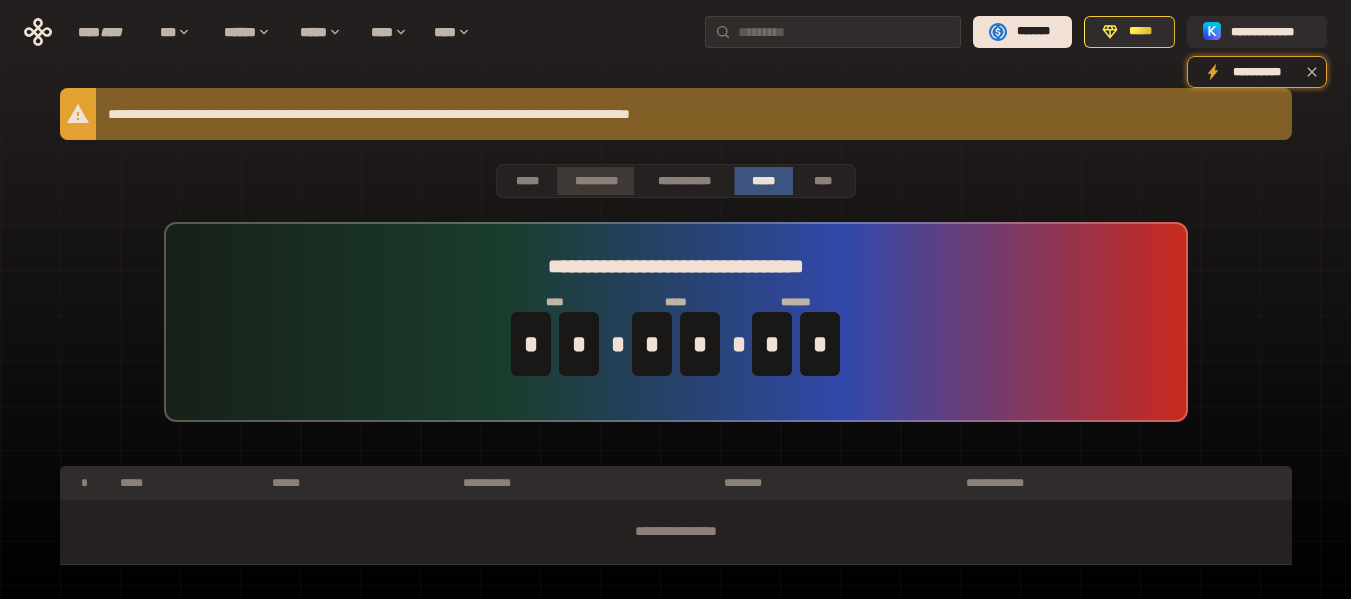 click on "*********" at bounding box center [595, 181] 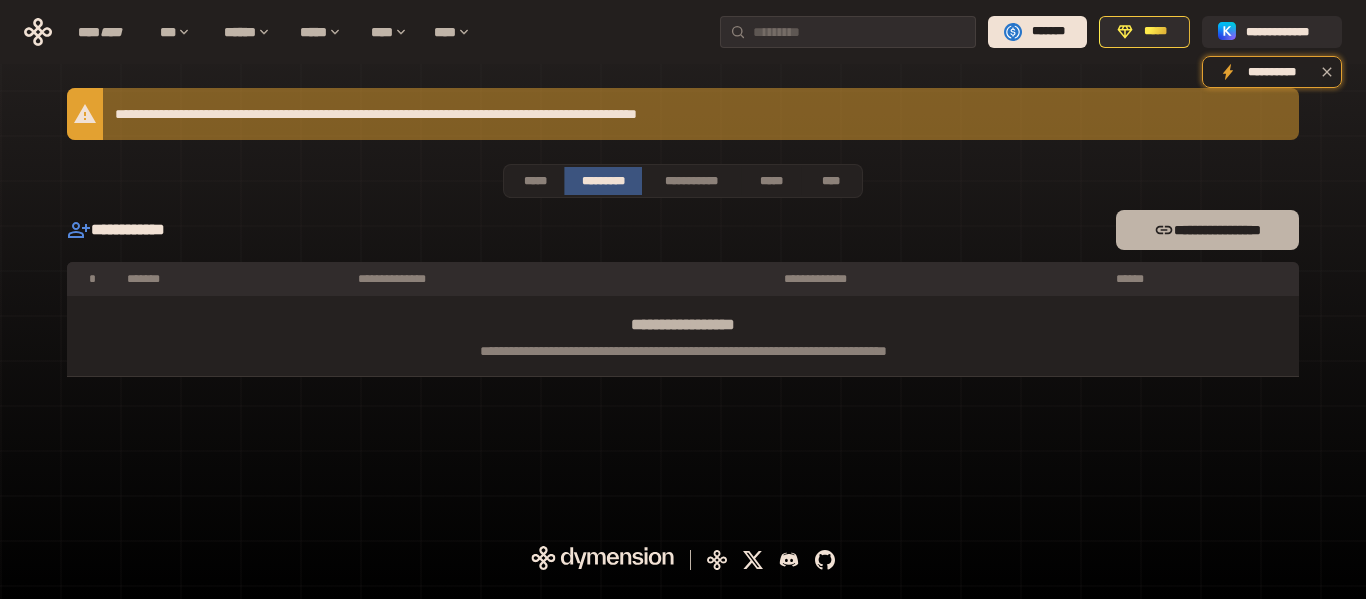 click on "**********" at bounding box center (1207, 230) 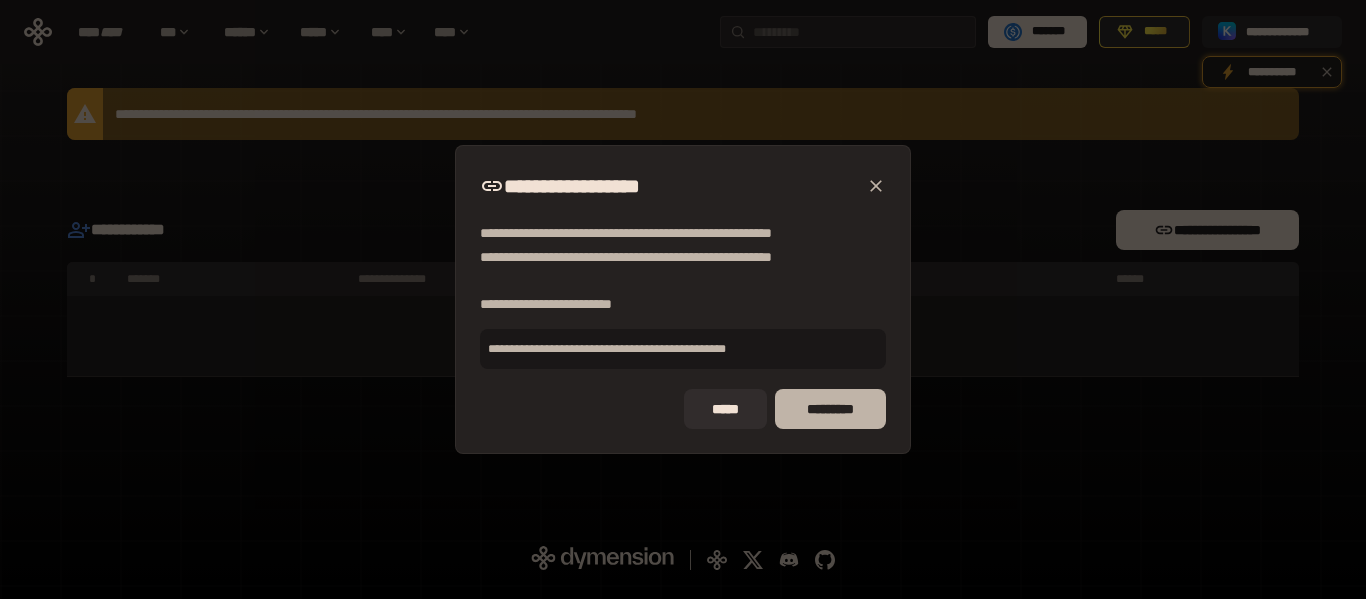 click on "*********" at bounding box center (830, 409) 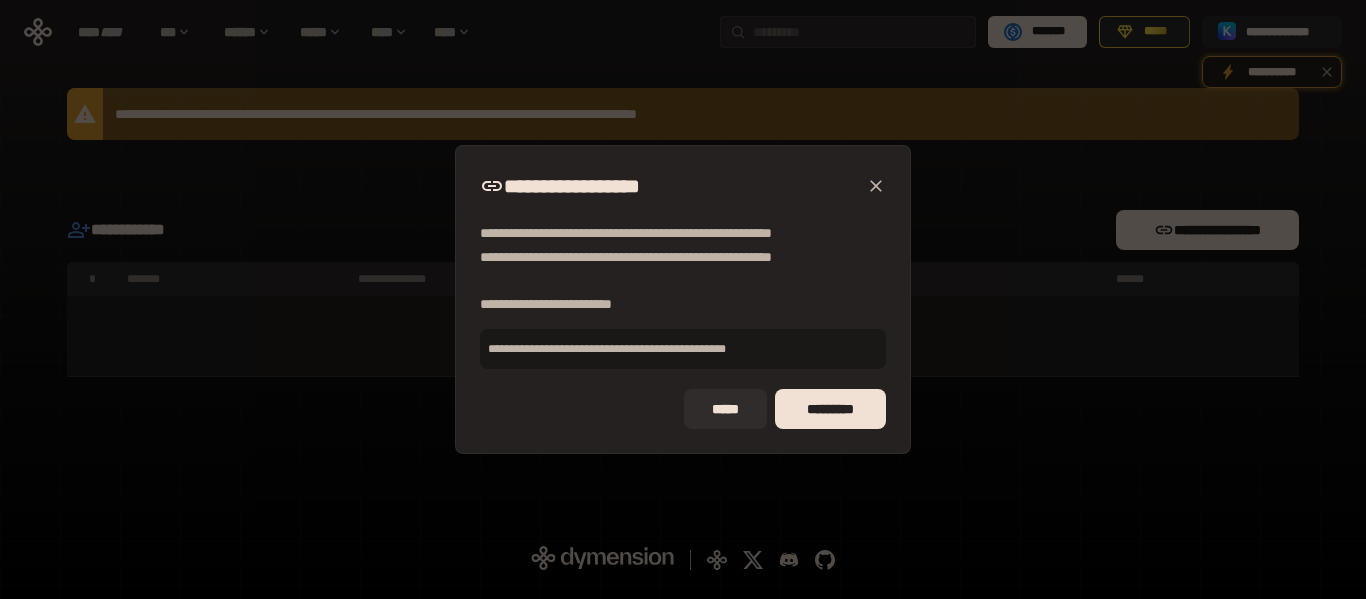 click 